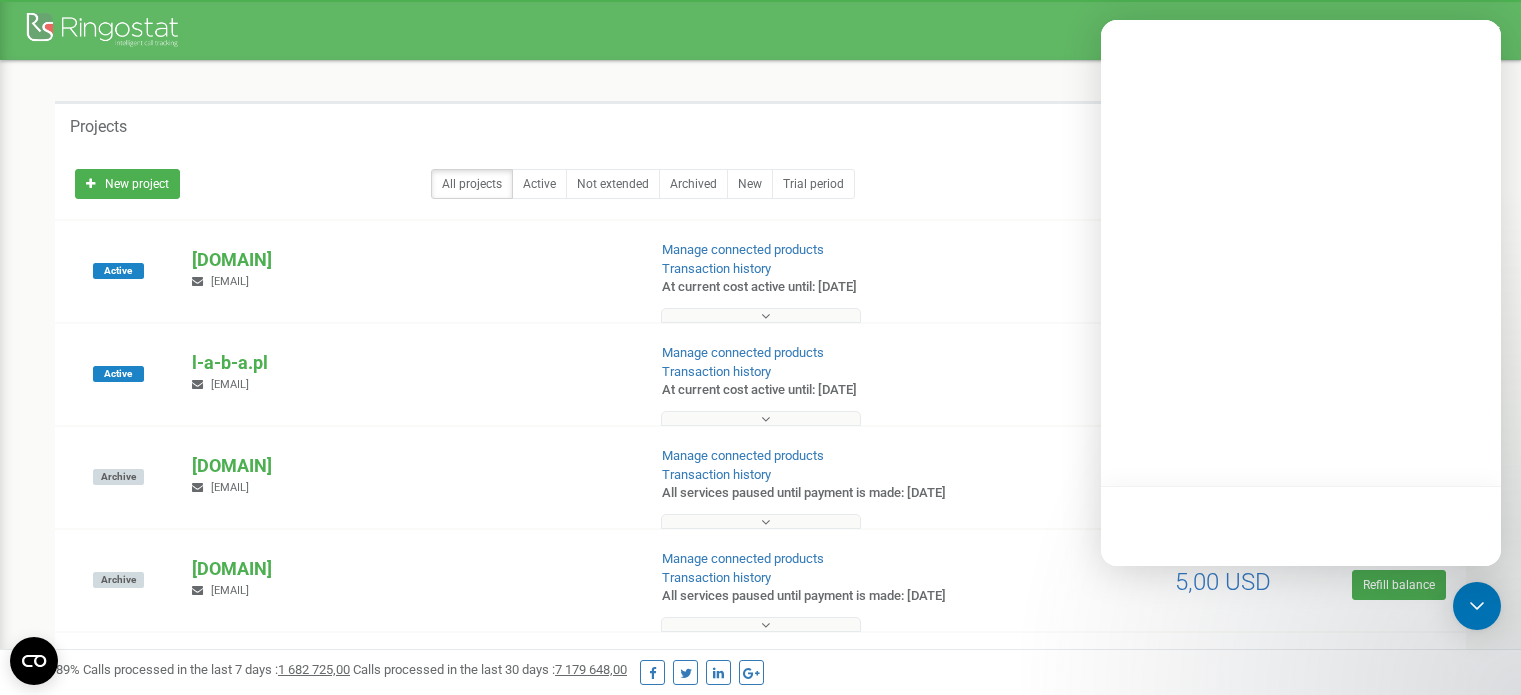 scroll, scrollTop: 0, scrollLeft: 0, axis: both 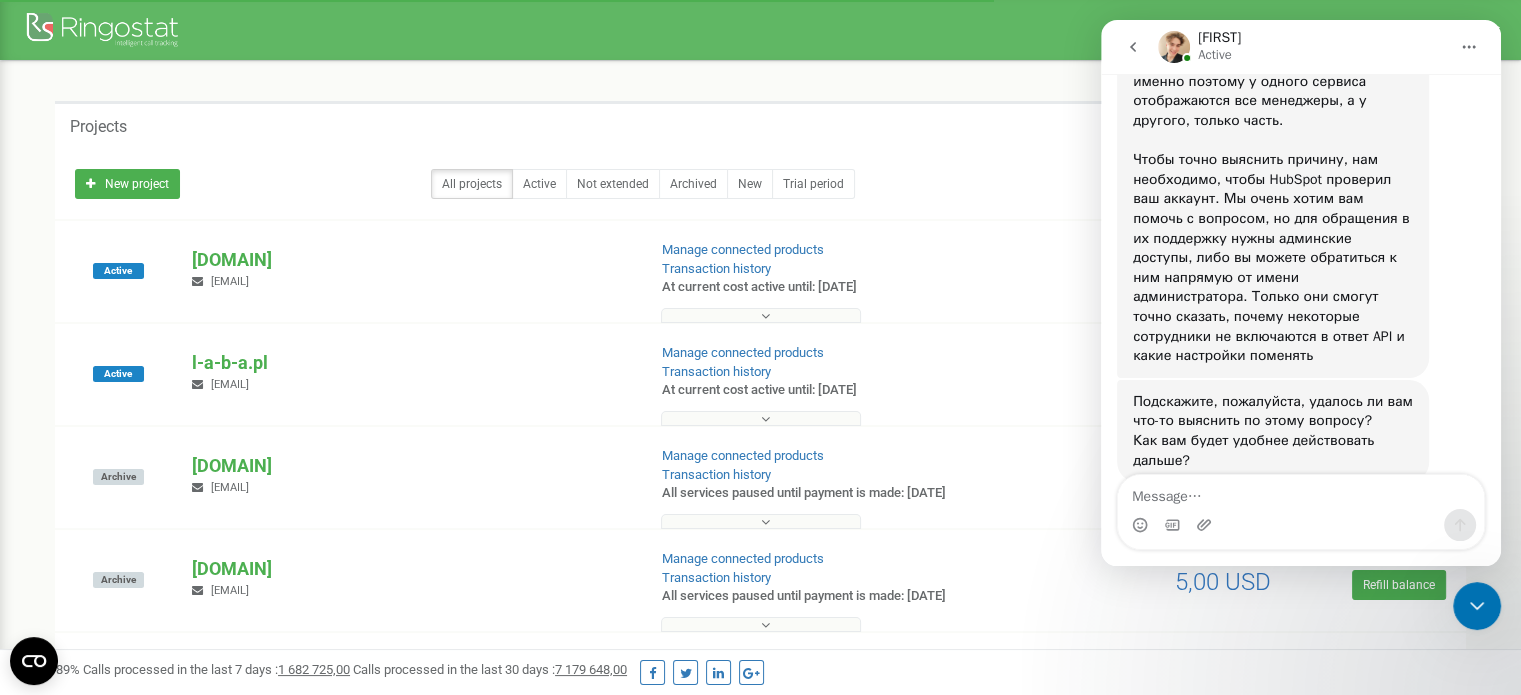 click on "Projects
New project
All projects
Active
Not extended
Archived
New
Trial period
Search" at bounding box center (760, 505) 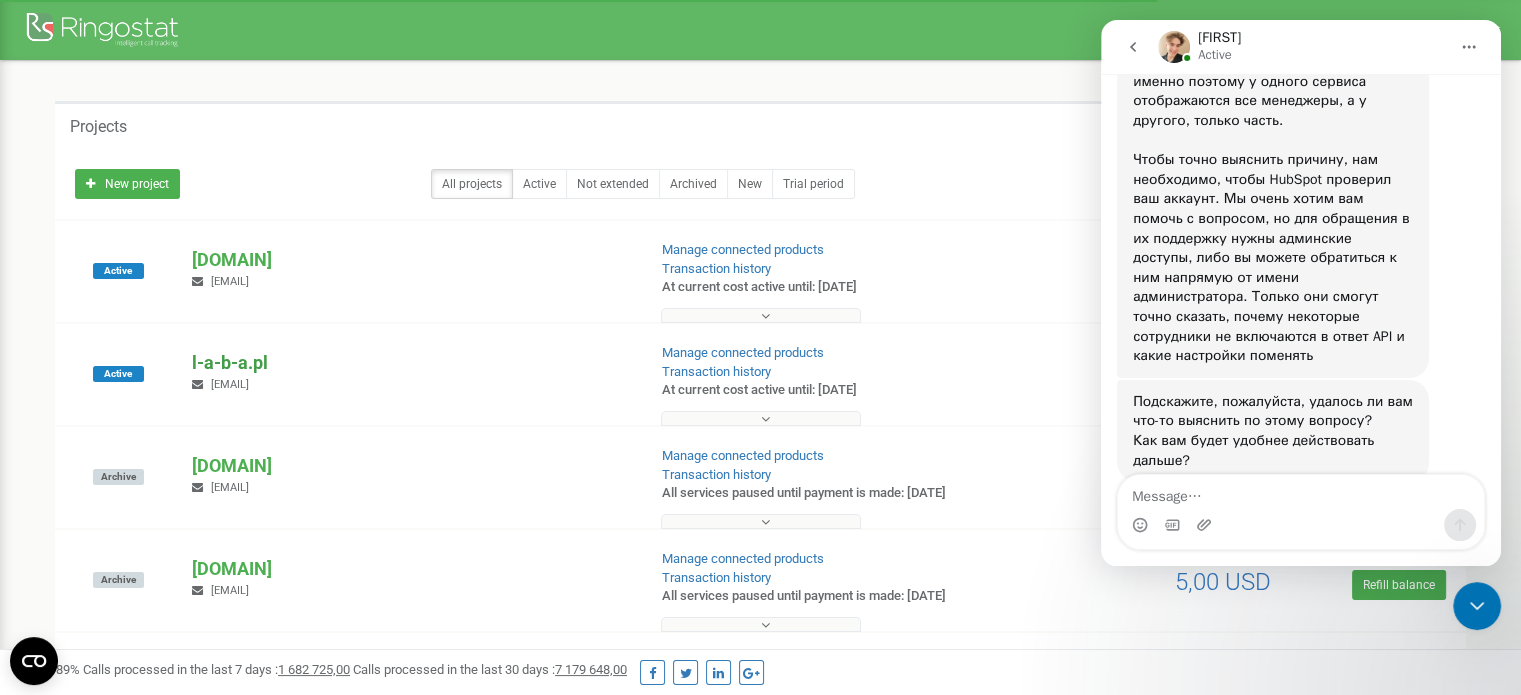 click on "l-a-b-a.pl" at bounding box center (410, 363) 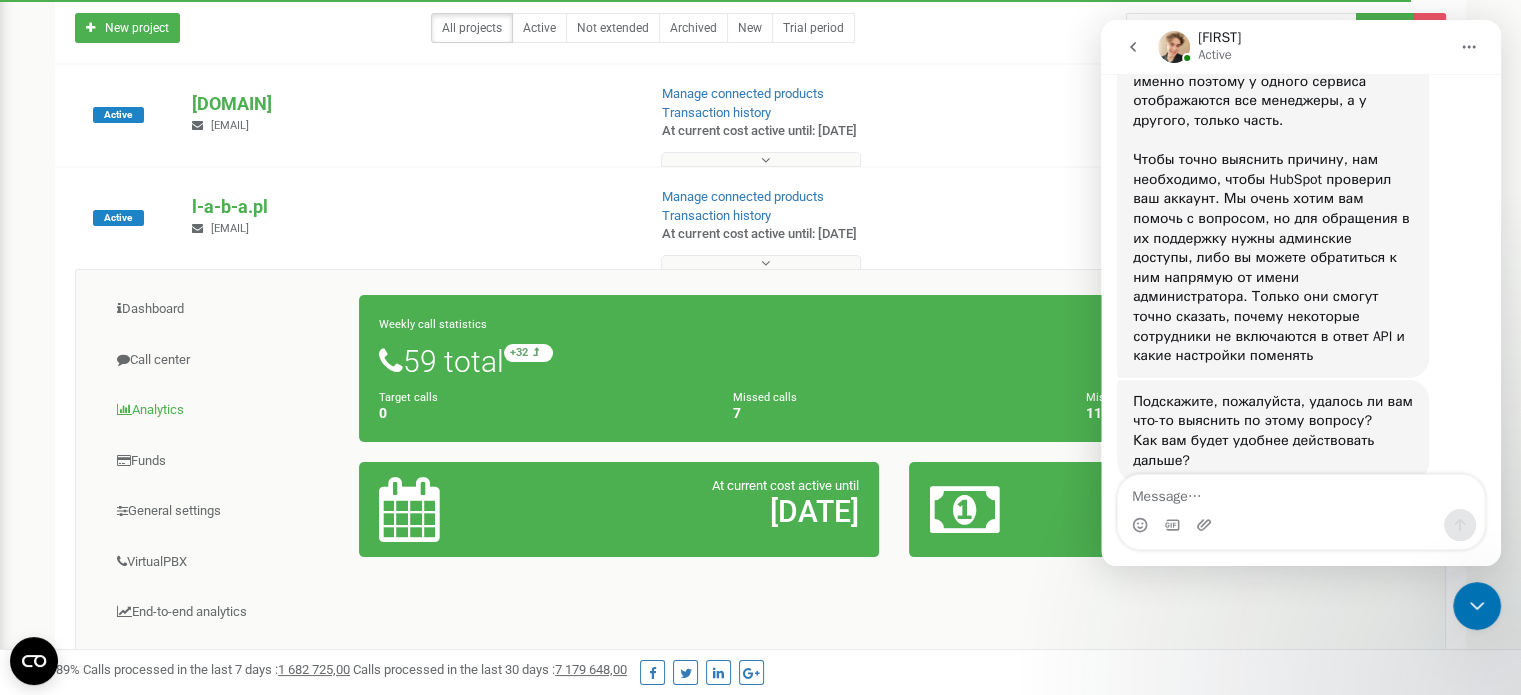 scroll, scrollTop: 160, scrollLeft: 0, axis: vertical 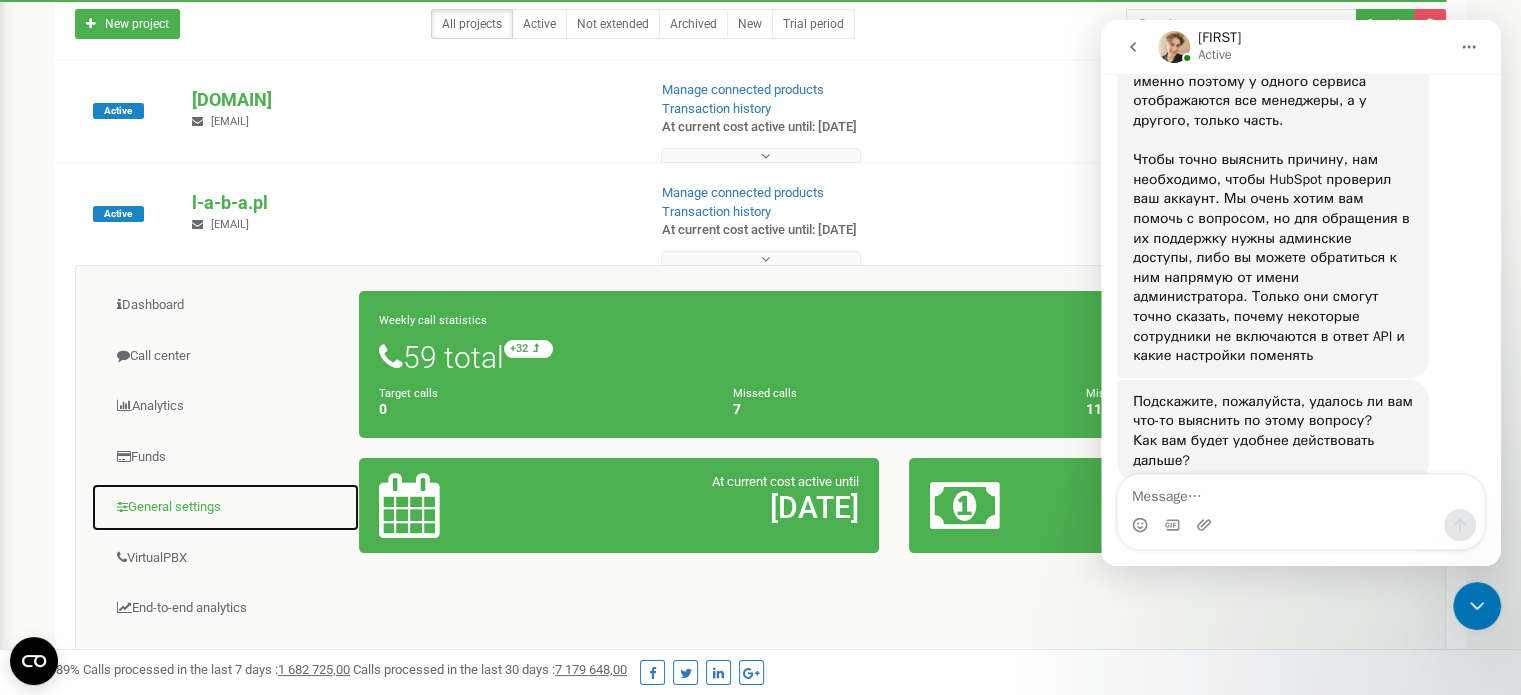 click on "General settings" at bounding box center [225, 507] 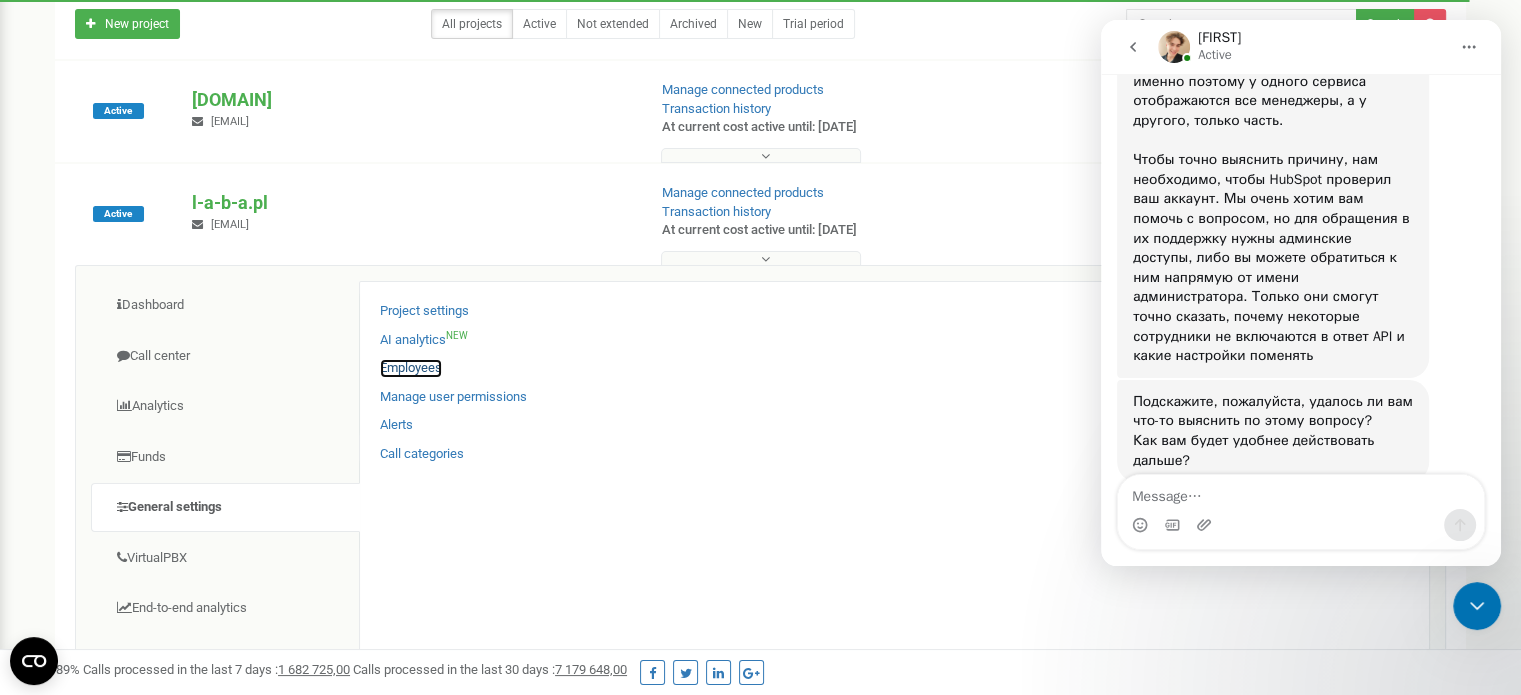 click on "Employees" at bounding box center (411, 368) 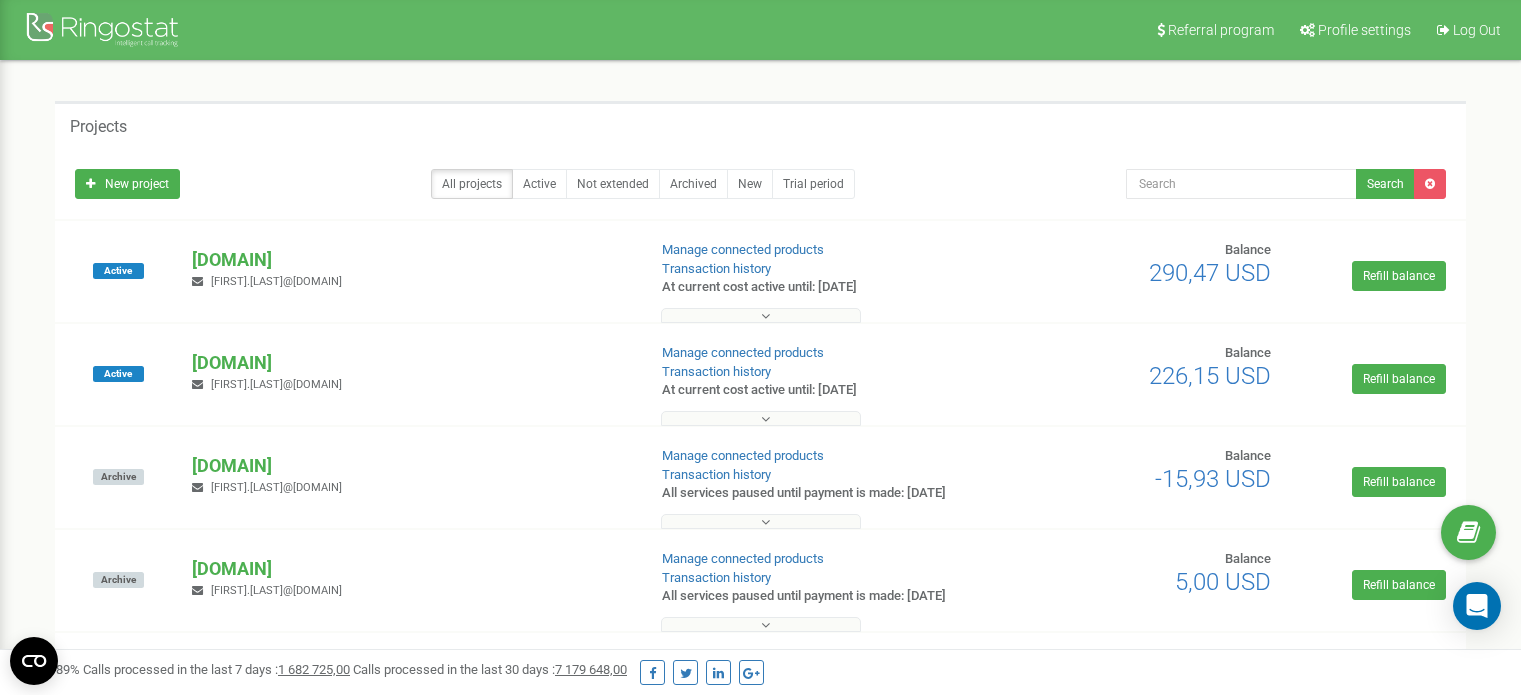 scroll, scrollTop: 0, scrollLeft: 0, axis: both 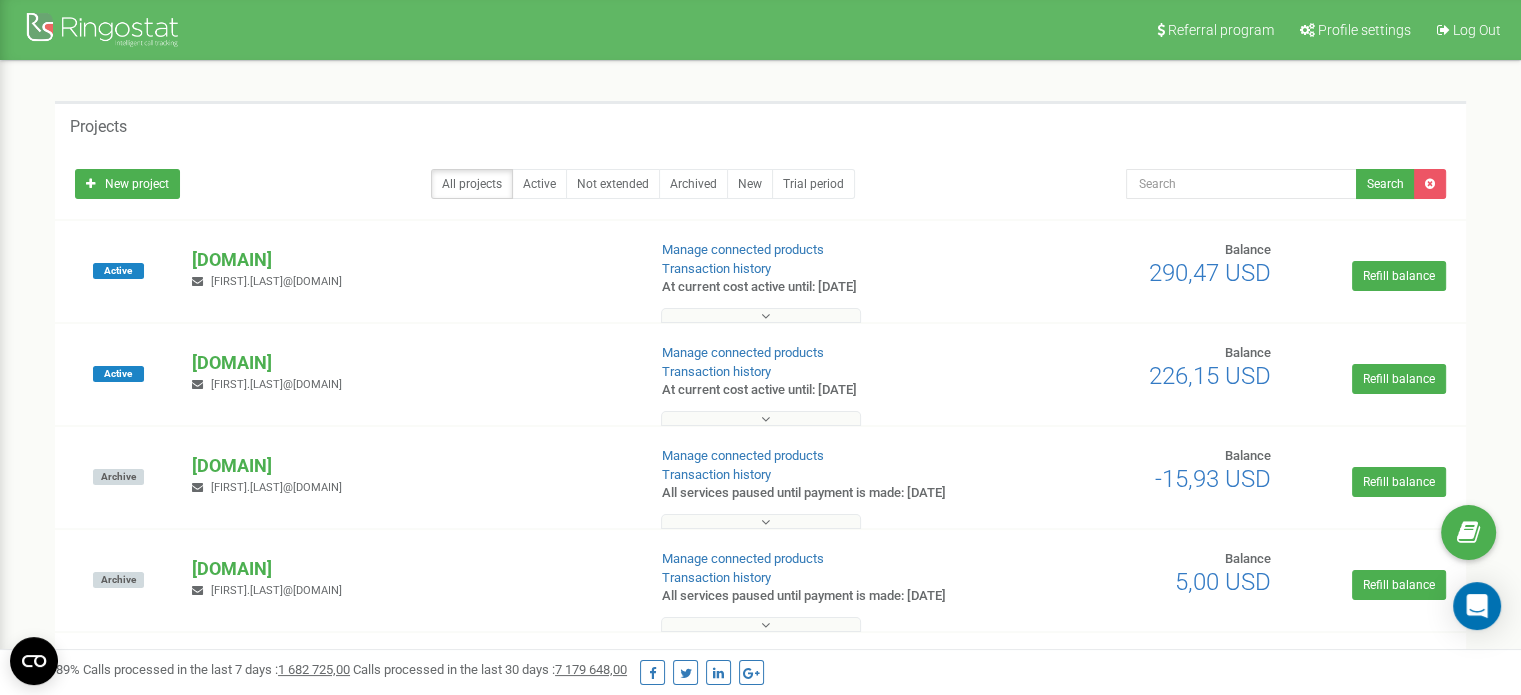 click on "[DOMAIN]
[EMAIL]" at bounding box center [410, 269] 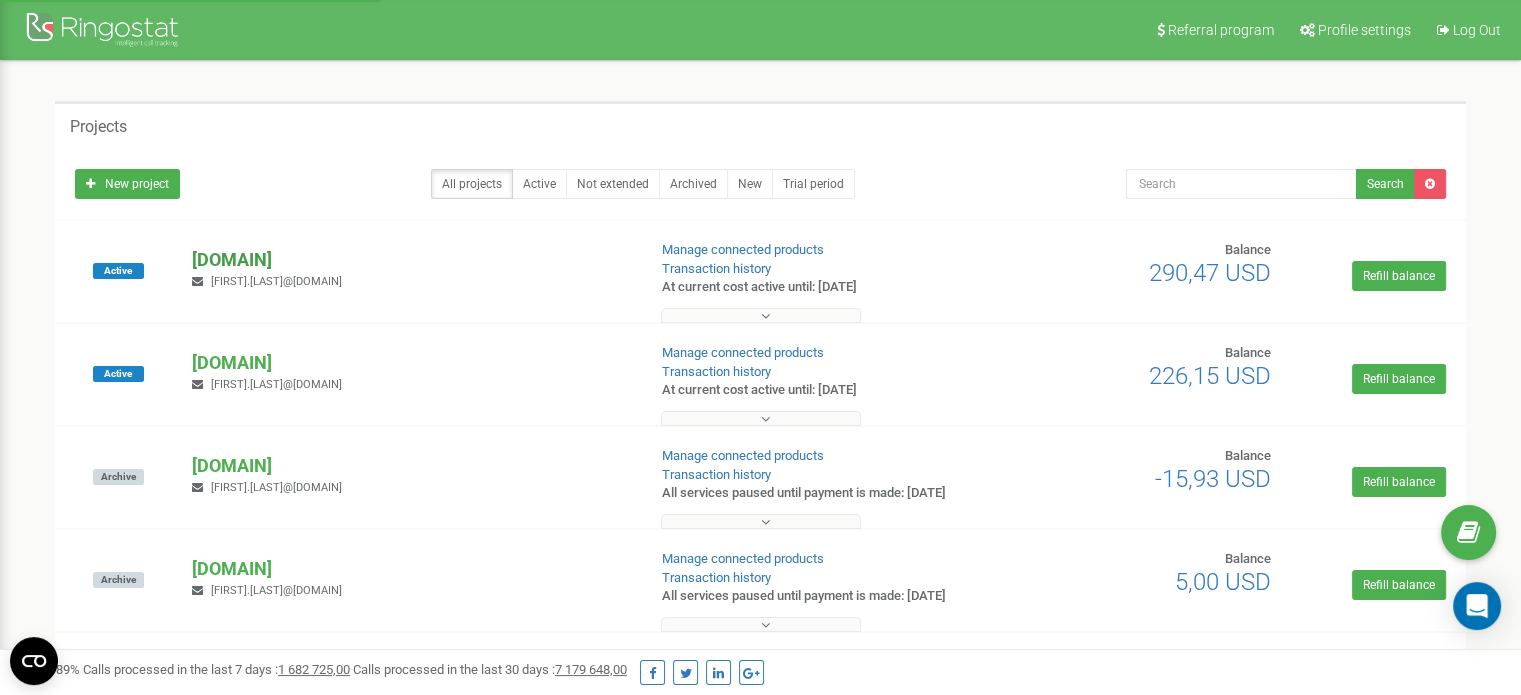 click on "[DOMAIN]" at bounding box center [410, 260] 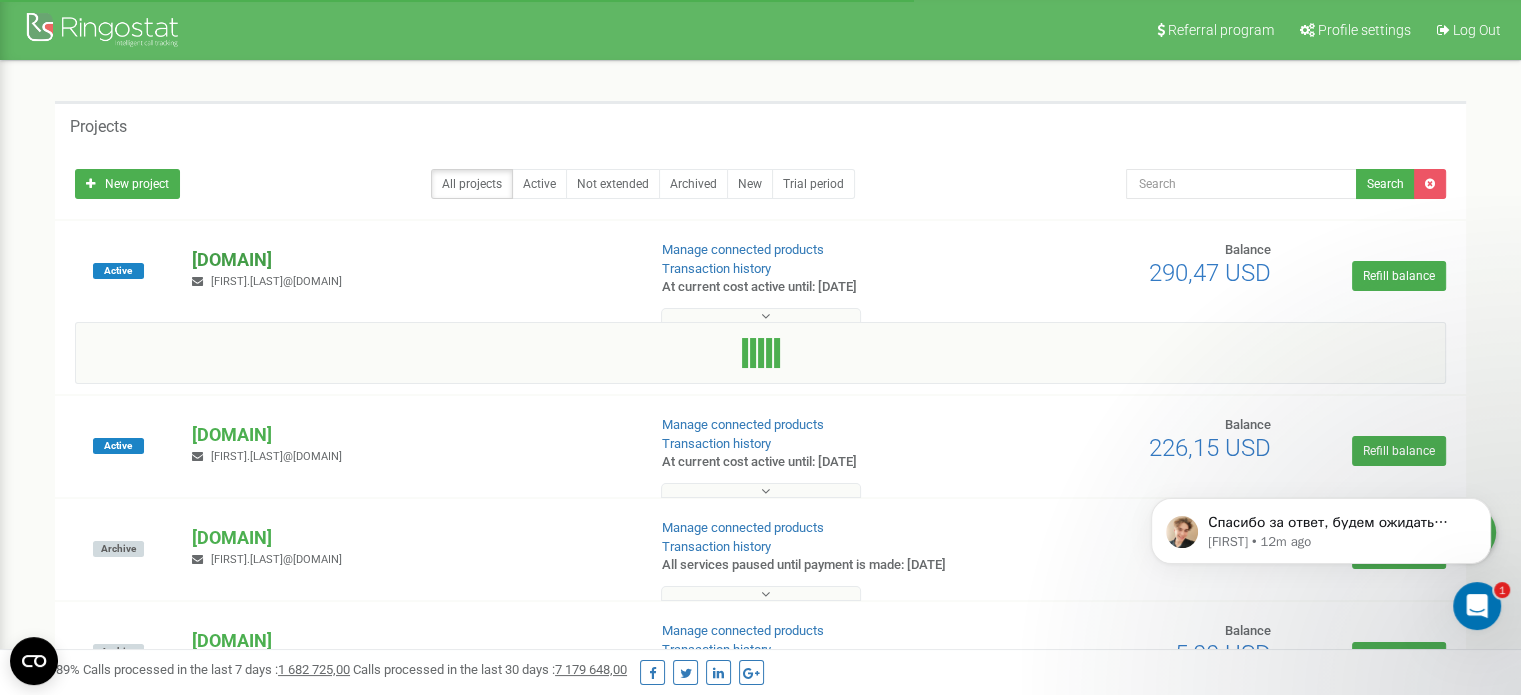 scroll, scrollTop: 0, scrollLeft: 0, axis: both 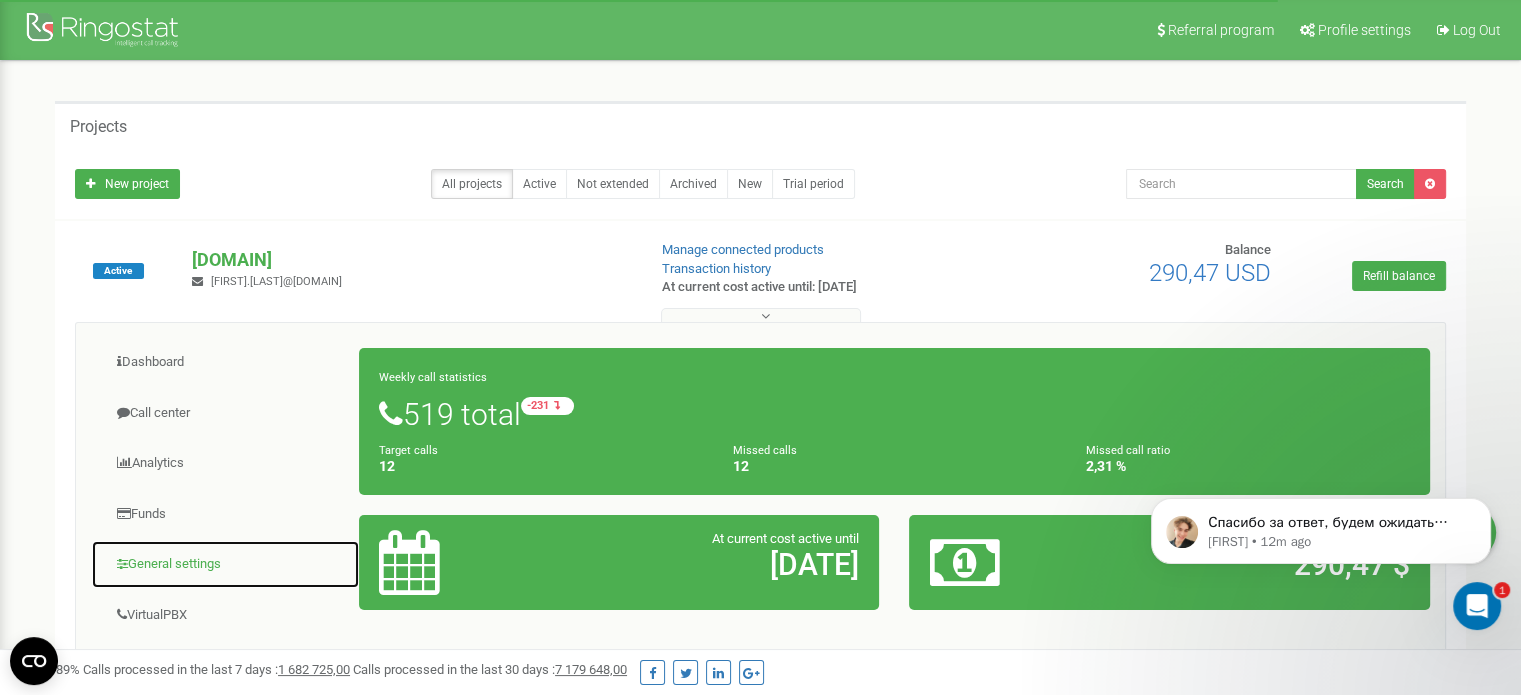 click on "General settings" at bounding box center (225, 564) 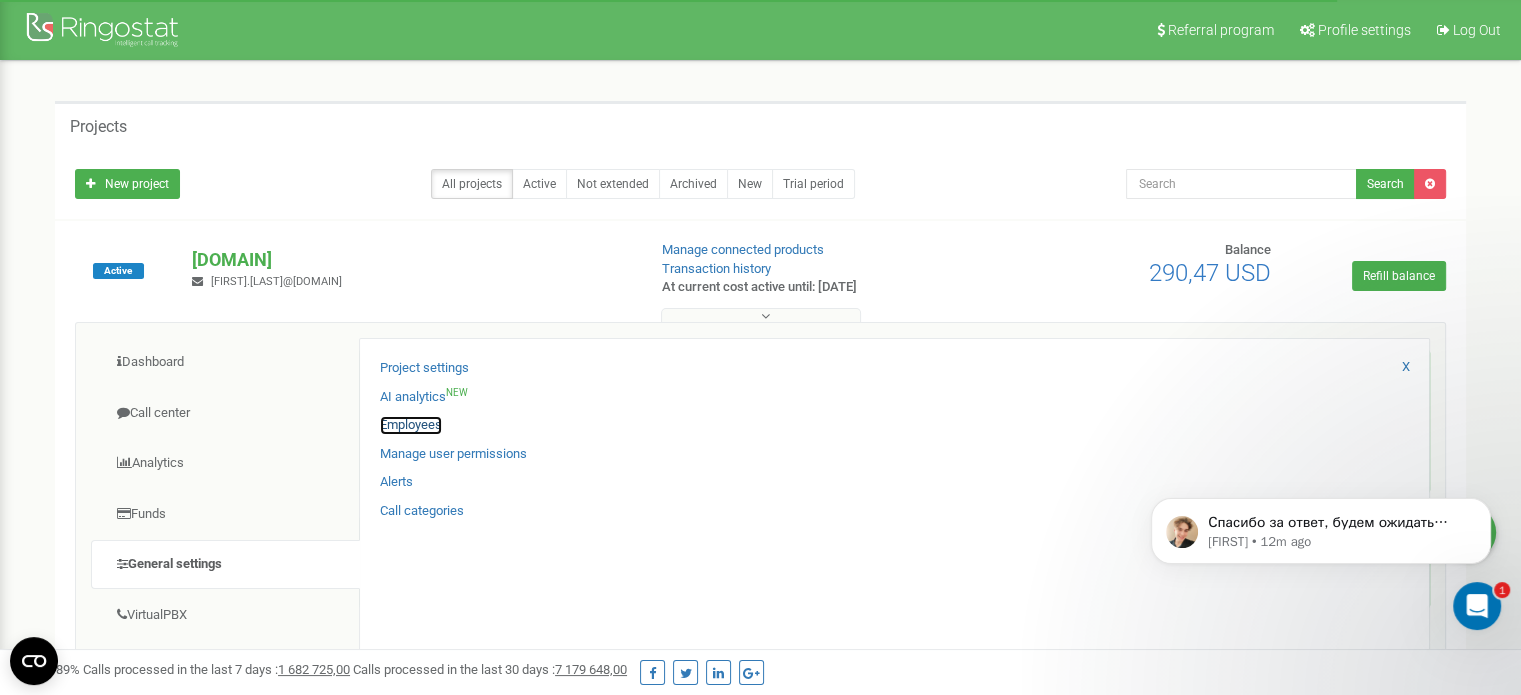 click on "Employees" at bounding box center (411, 425) 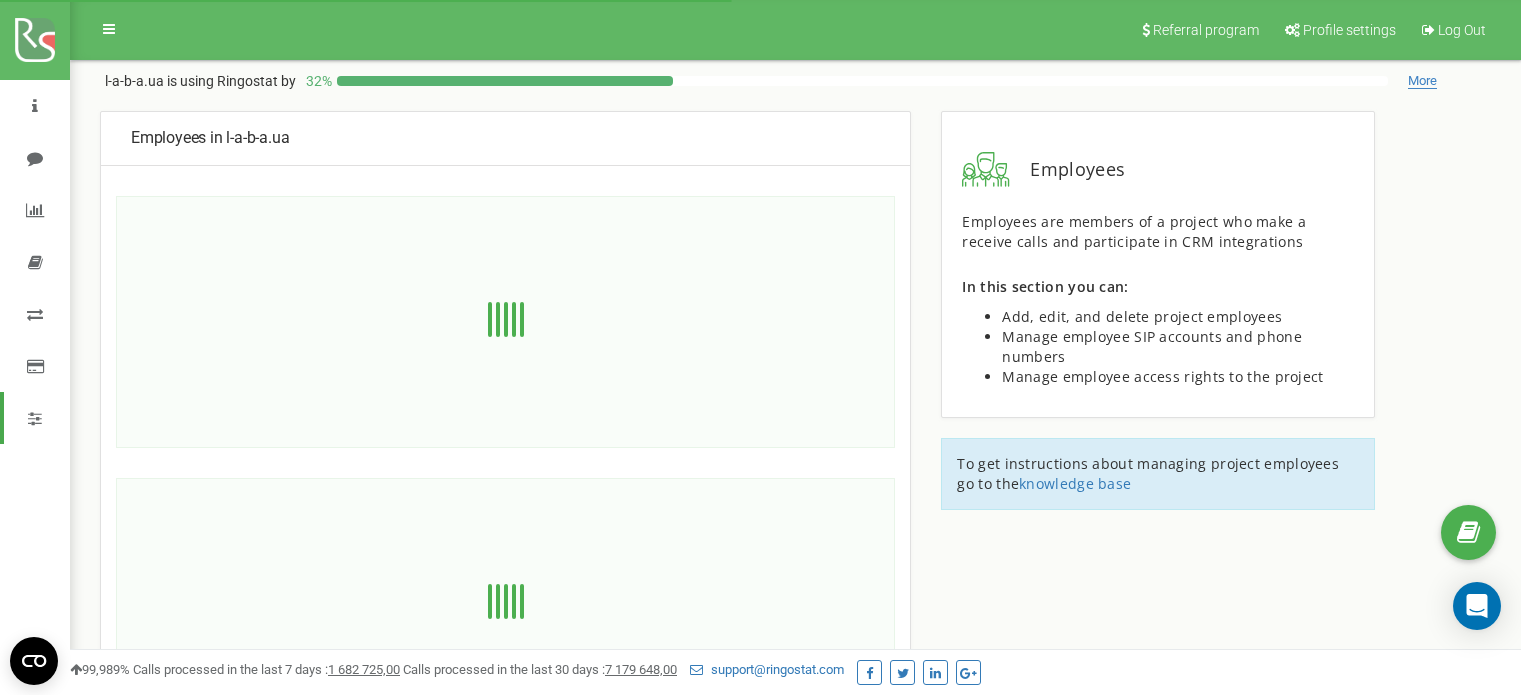 scroll, scrollTop: 0, scrollLeft: 0, axis: both 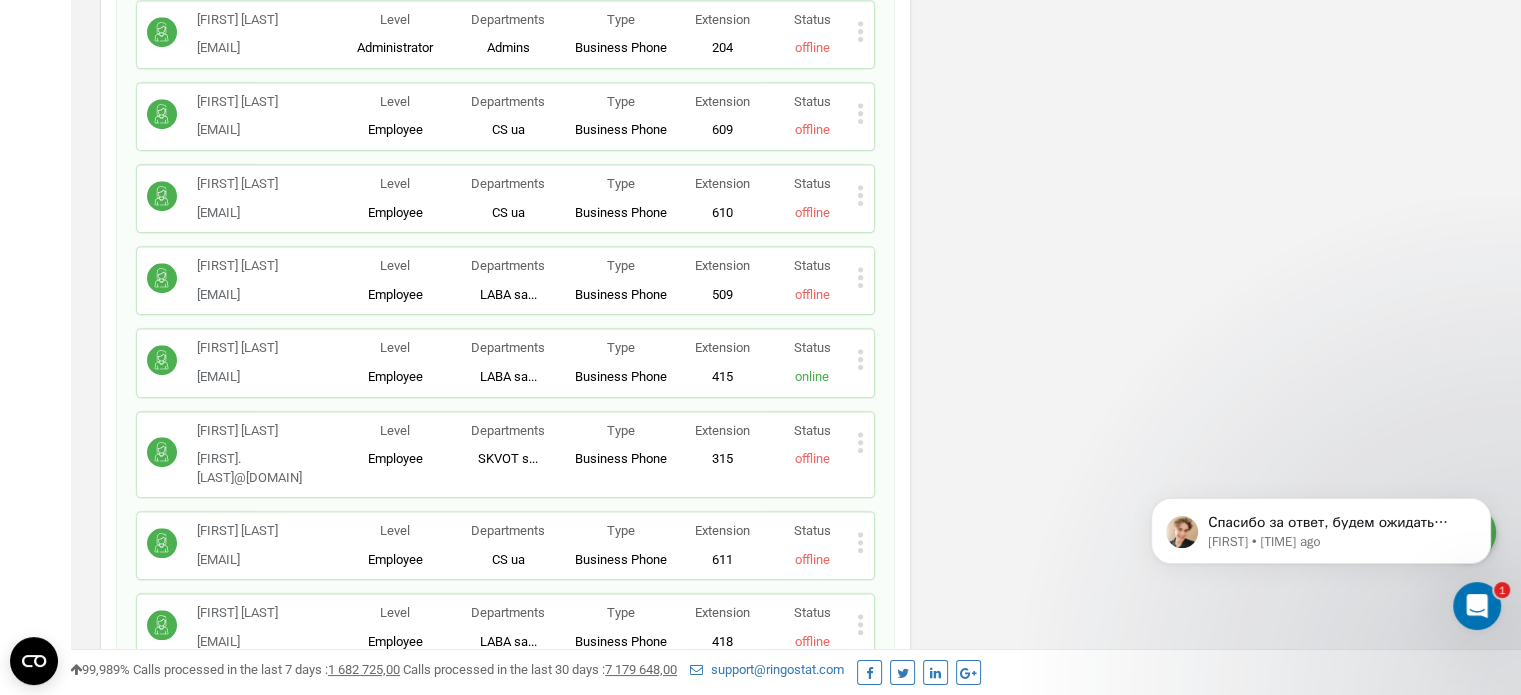 click on "Liza Rotoryan liza.rotoryan@lab... liza.rotoryan@laba.academy Level Employee Departments LABA sa... LABA sales ua Type Business Phone A full-fledged employee workplace with all capabilities, allowing you to use Ringostat Smart Phone and link external employee numbers. Extension 415 Status online Edit   Delete employee Copy SIP Copy Email Copy ID ( 92771 )" at bounding box center (505, 362) 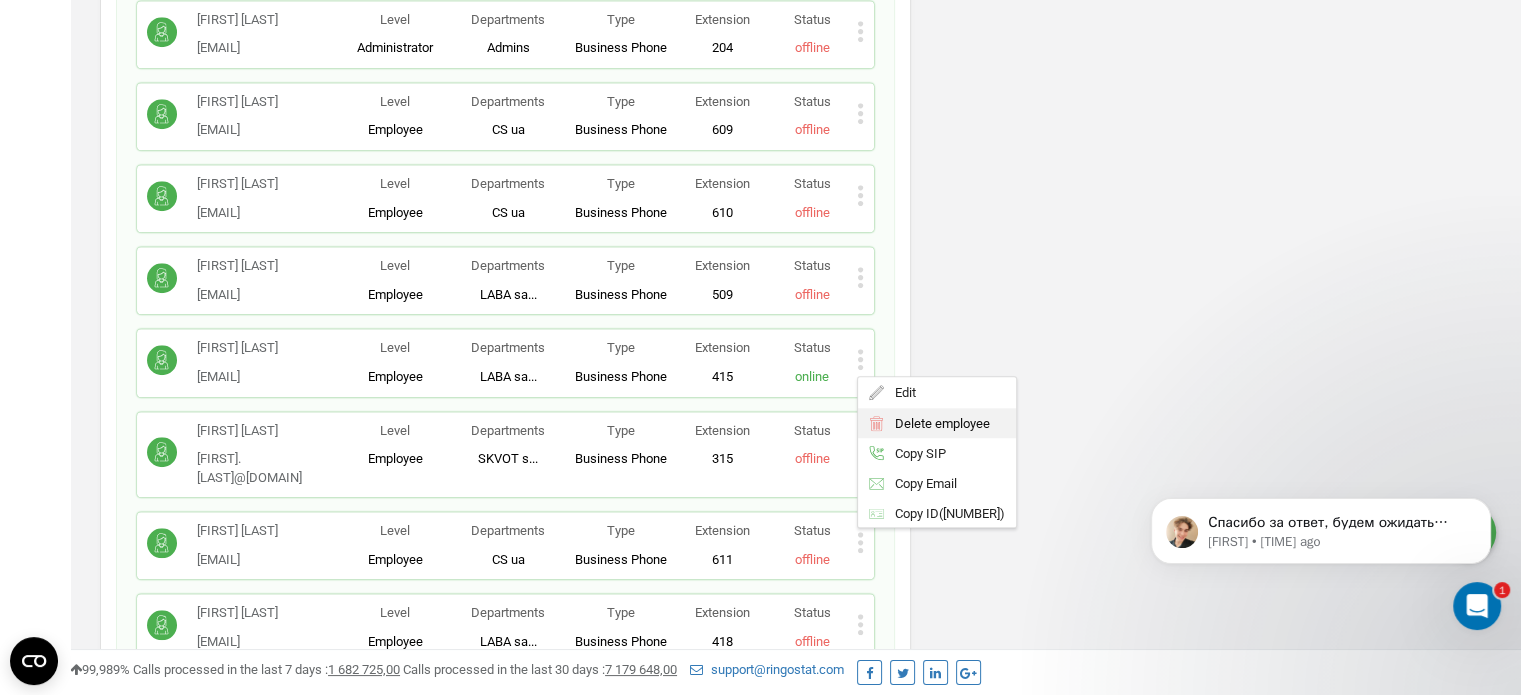 click on "Delete employee" at bounding box center (937, 422) 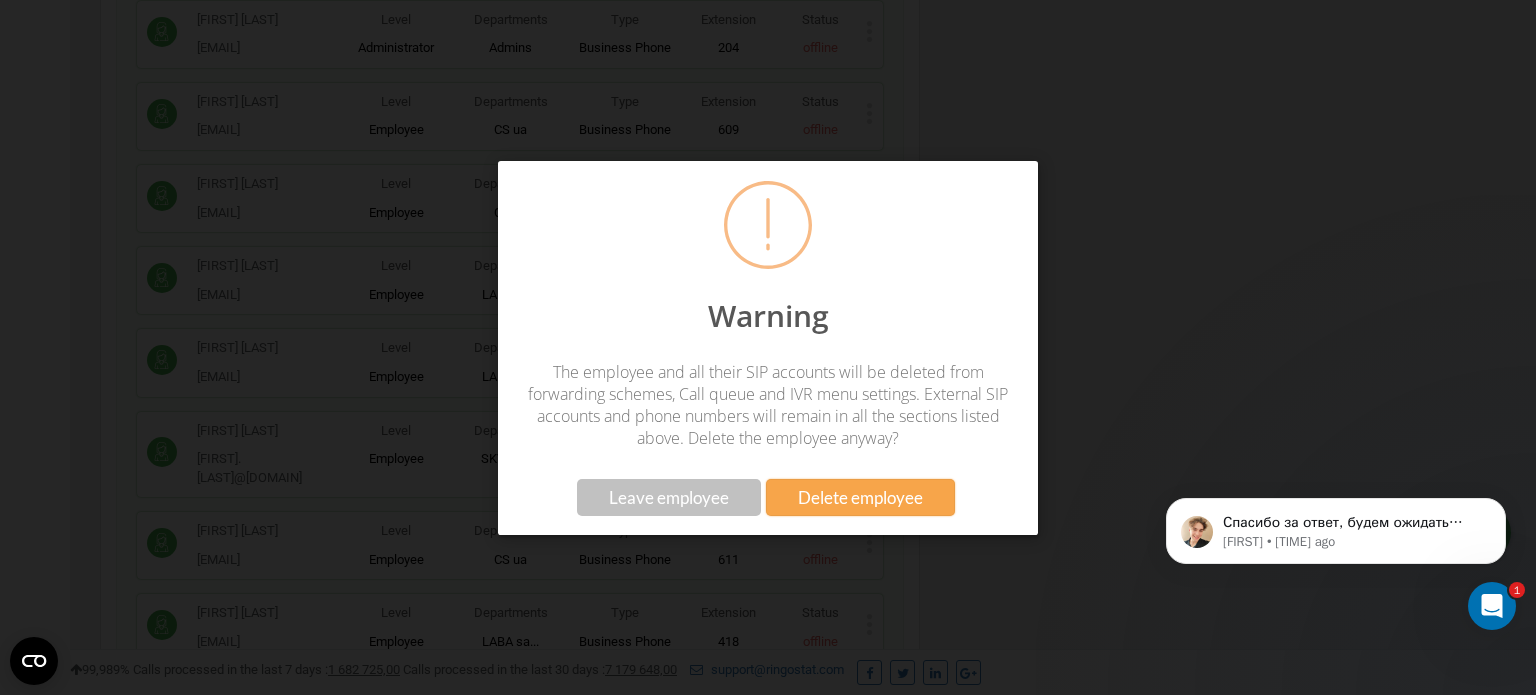click on "Delete employee" at bounding box center [860, 497] 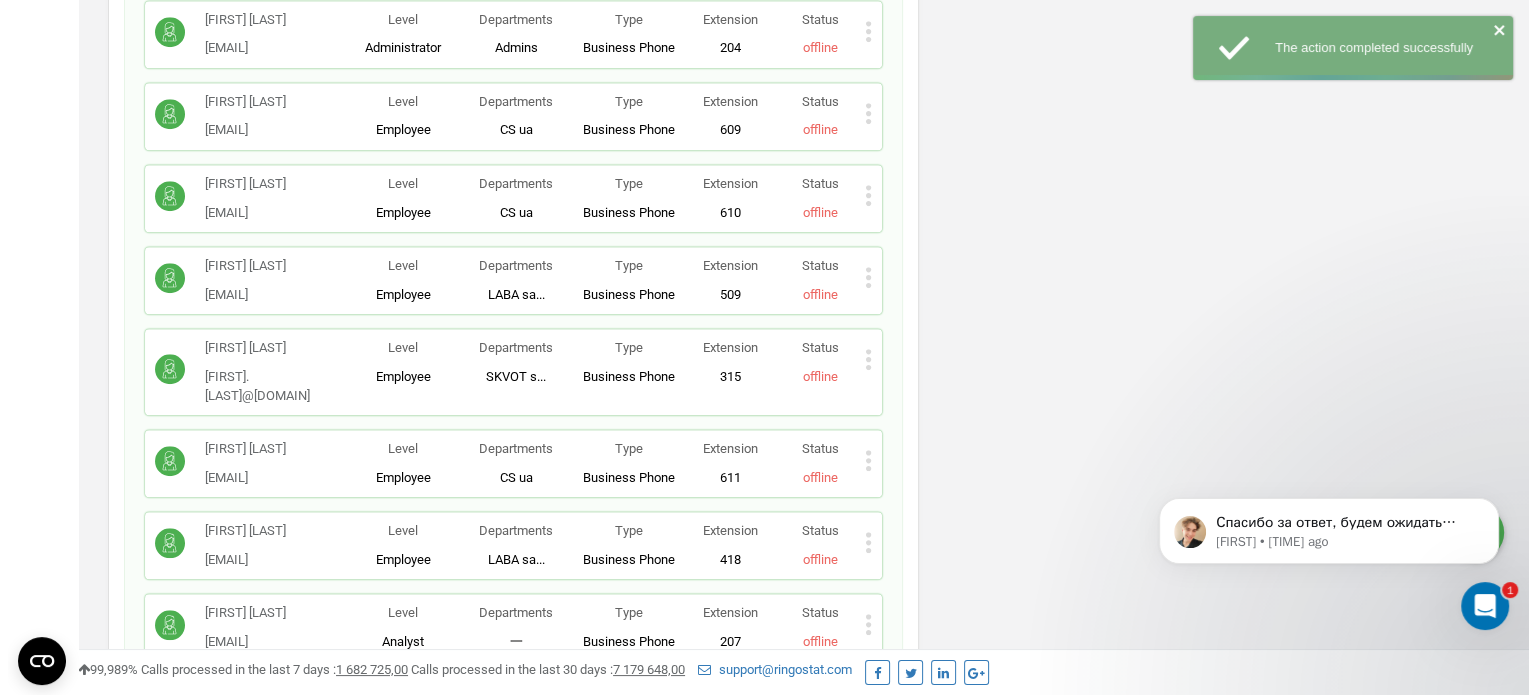 scroll, scrollTop: 926, scrollLeft: 0, axis: vertical 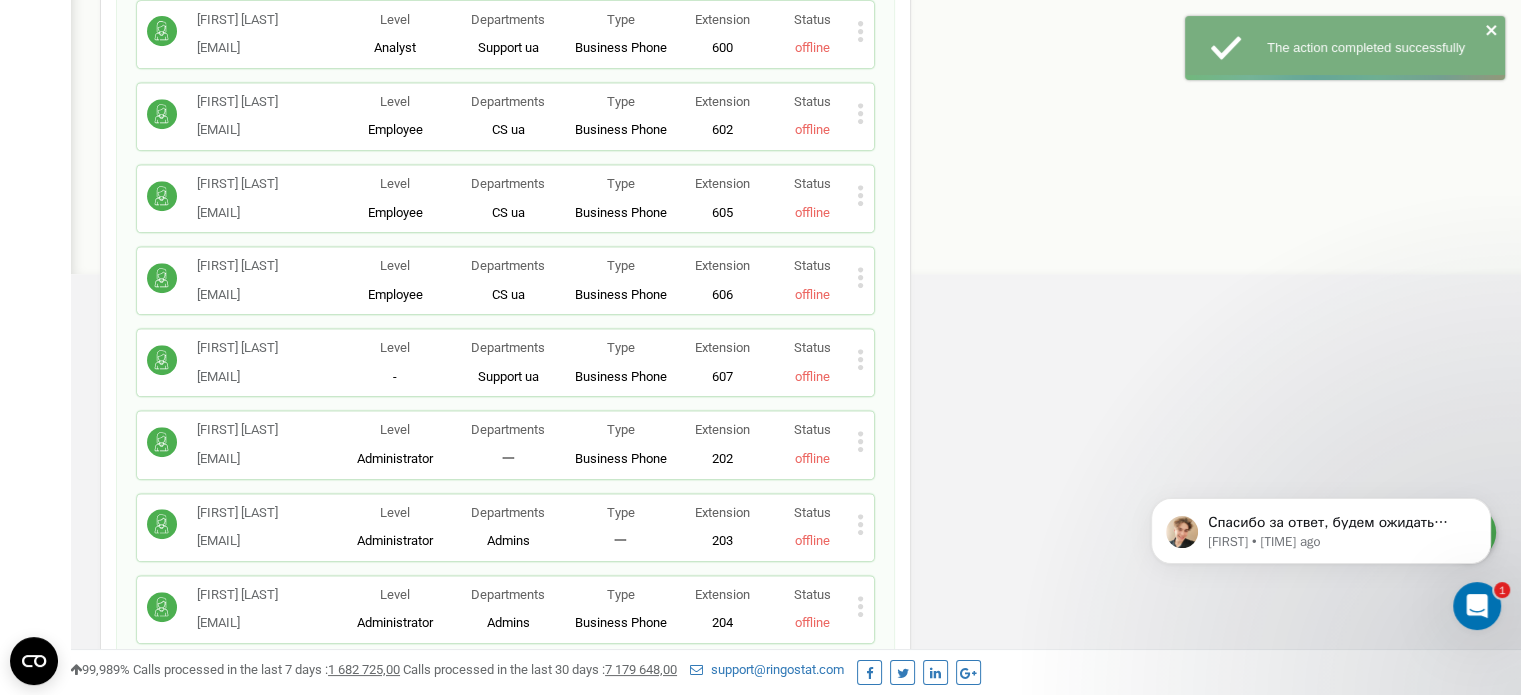 click 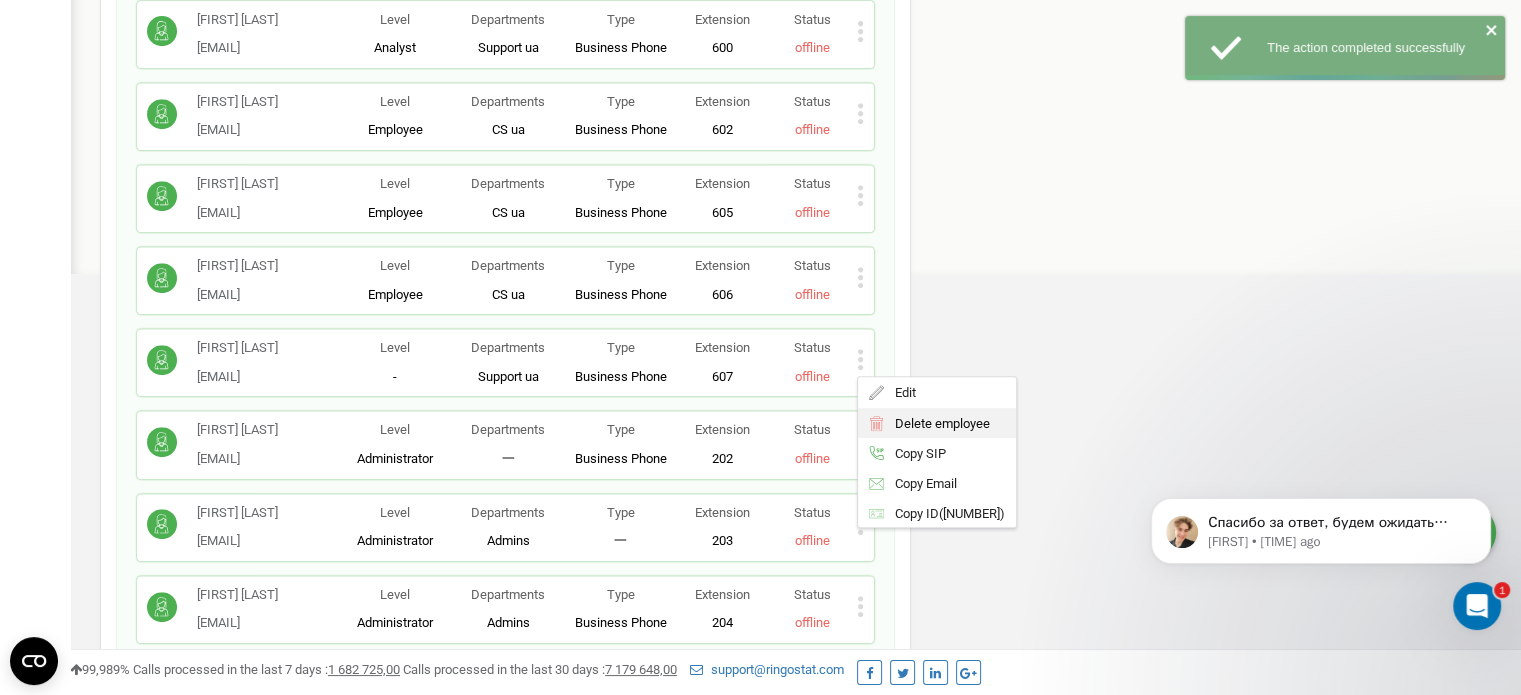 click on "Delete employee" at bounding box center (937, 422) 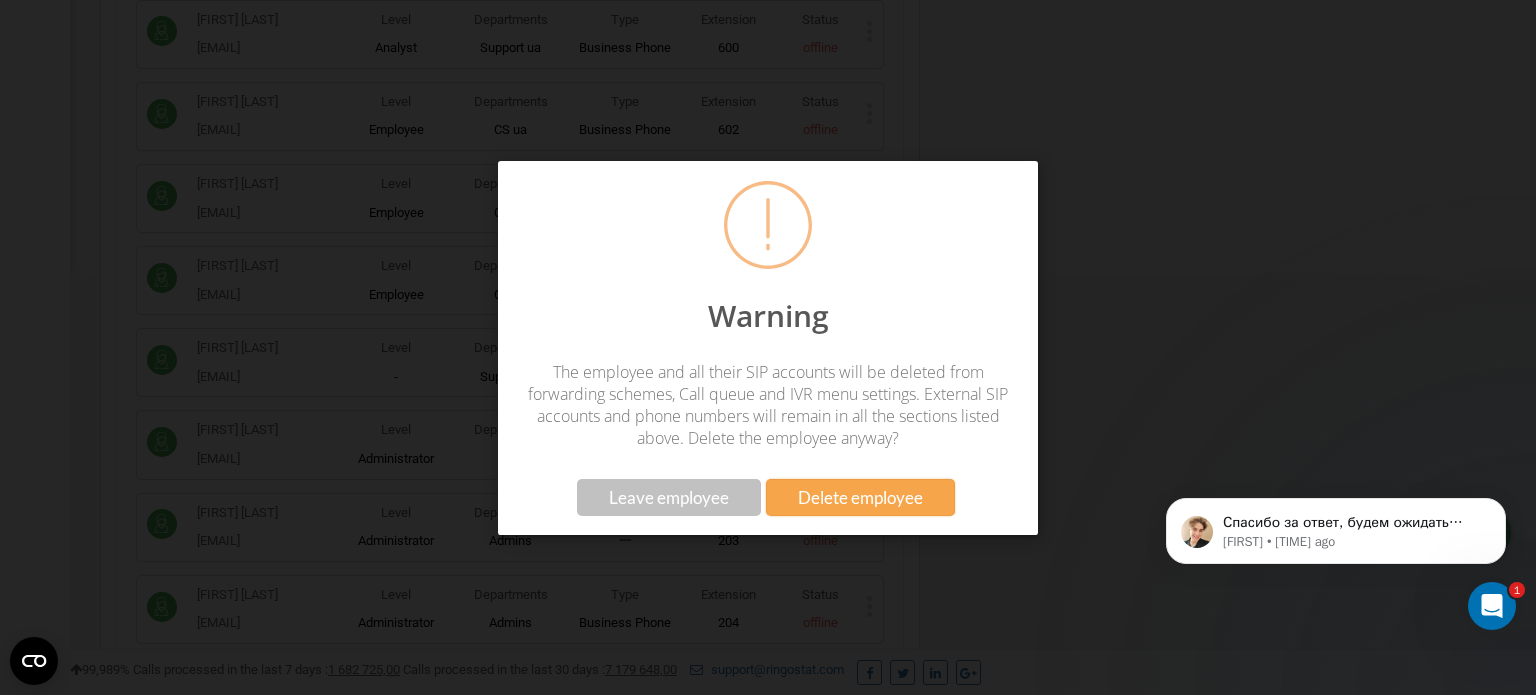 click on "Delete employee" at bounding box center [860, 497] 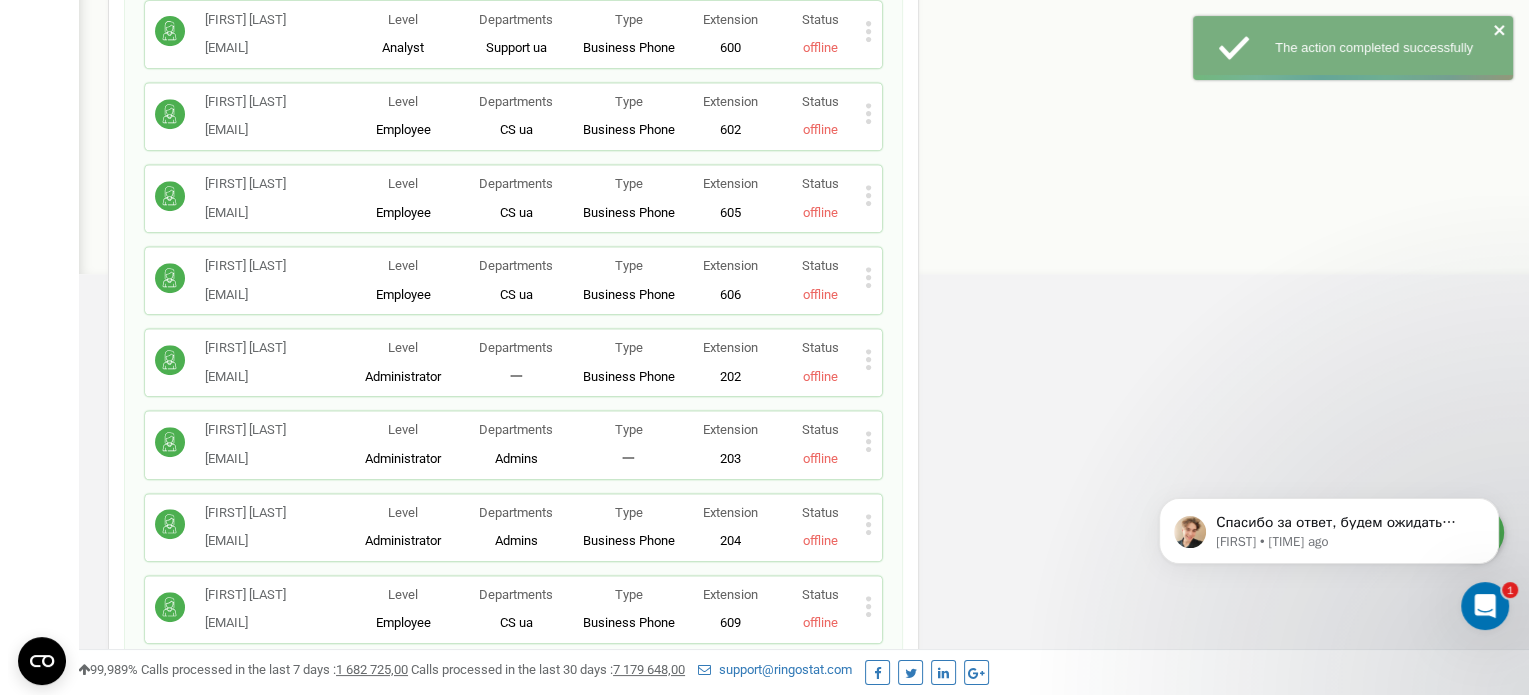 scroll, scrollTop: 5937, scrollLeft: 0, axis: vertical 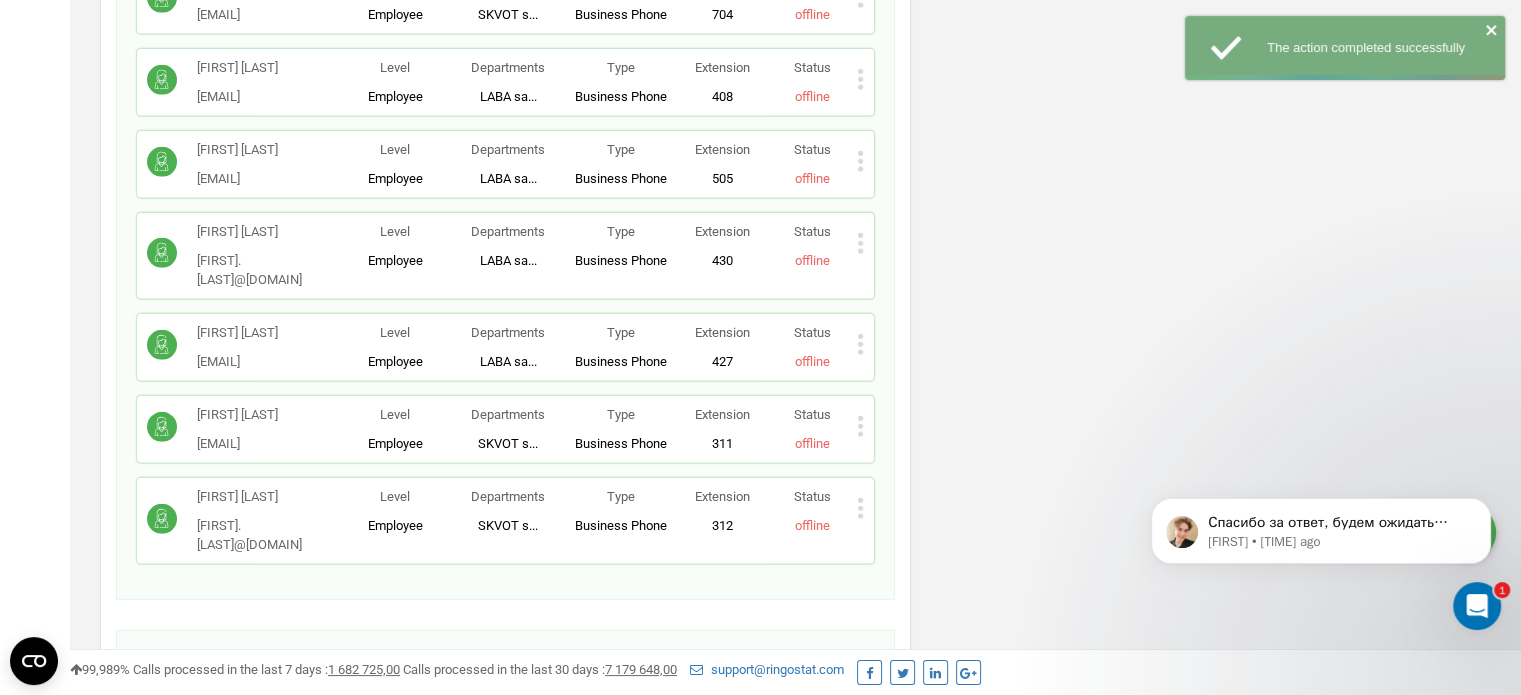 click on "Status offline" at bounding box center [812, 511] 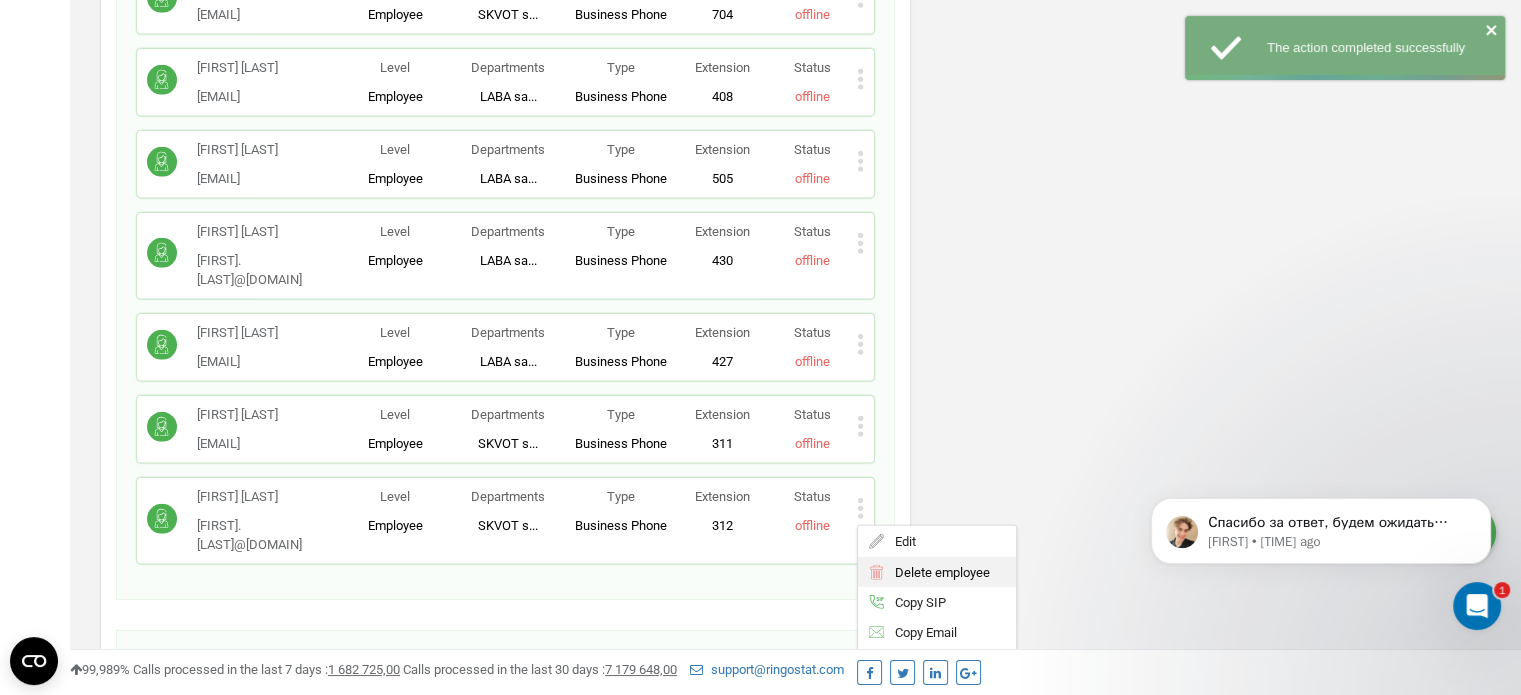 click on "Delete employee" at bounding box center [937, 572] 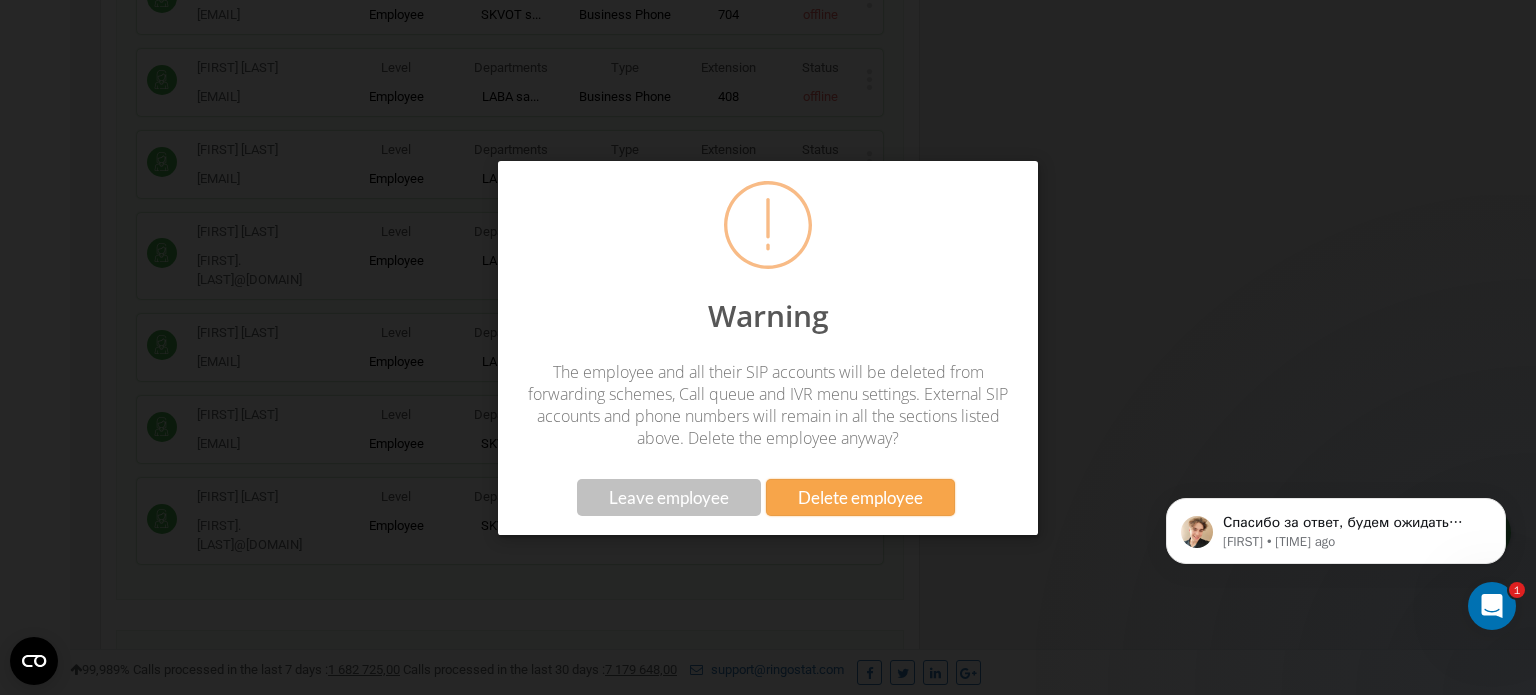 click on "Delete employee" at bounding box center (860, 497) 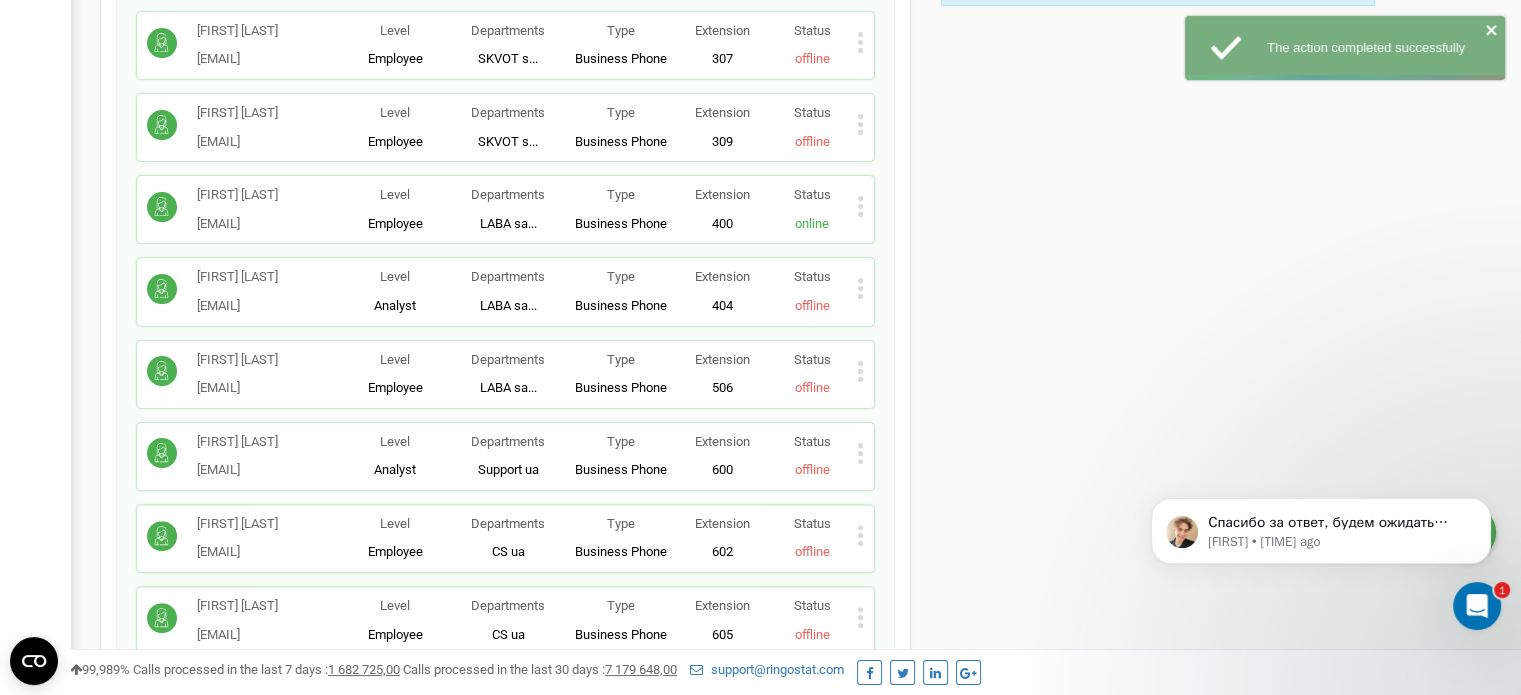 scroll, scrollTop: 5937, scrollLeft: 0, axis: vertical 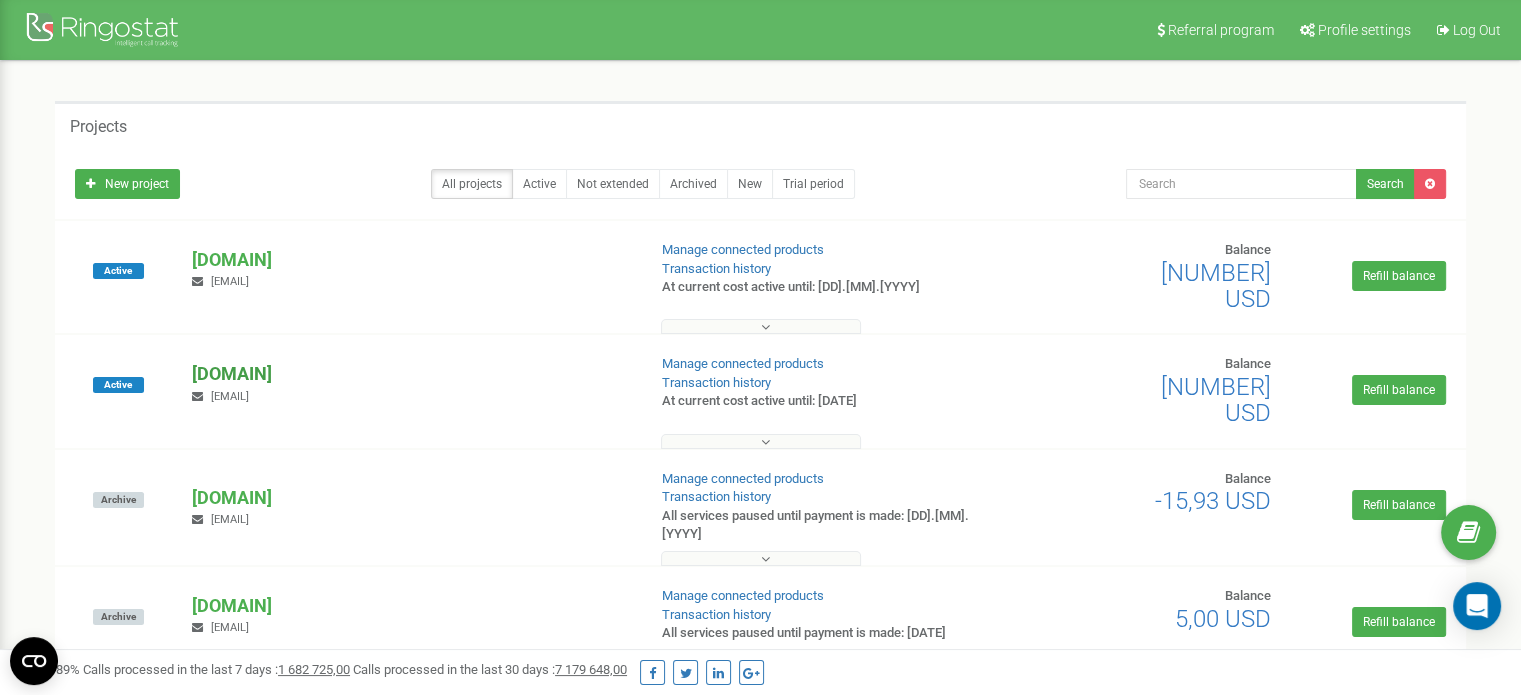 click on "l-a-b-a.pl" at bounding box center [410, 374] 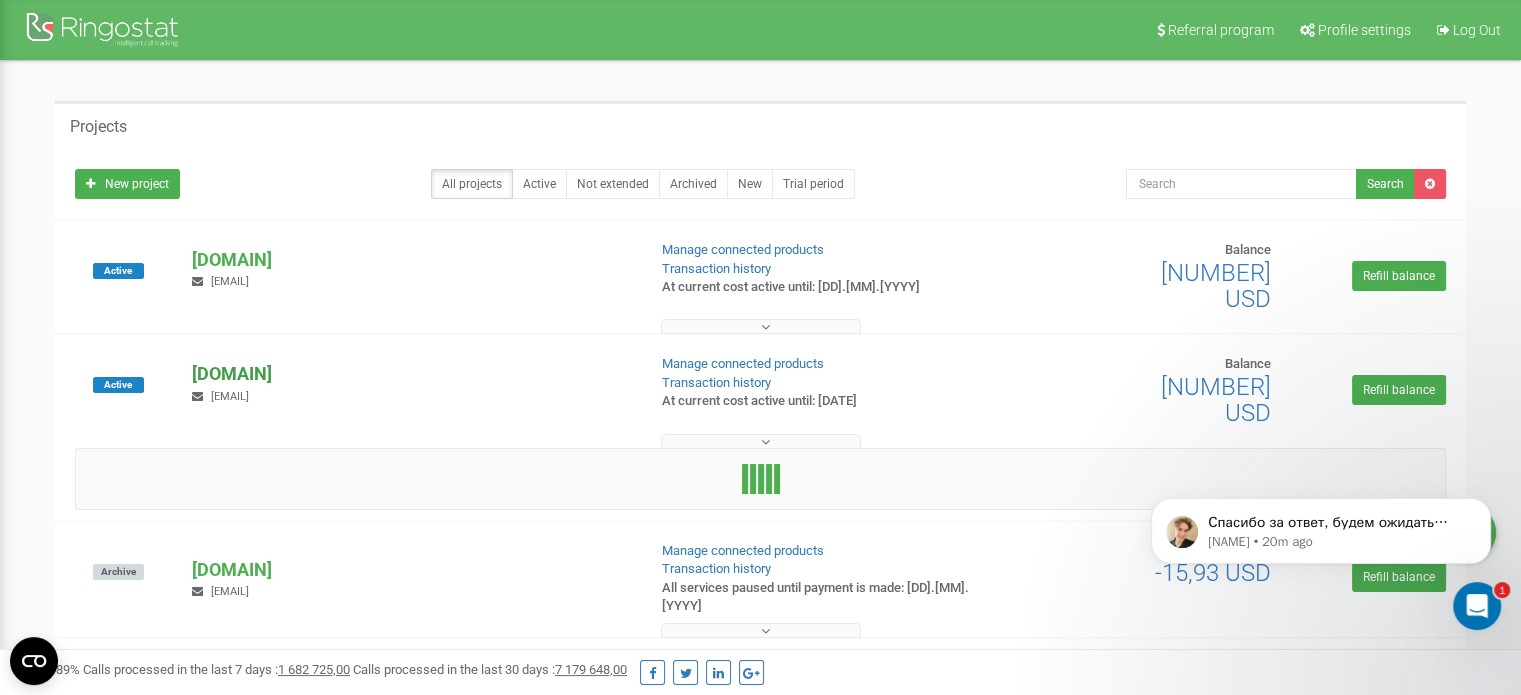 scroll, scrollTop: 0, scrollLeft: 0, axis: both 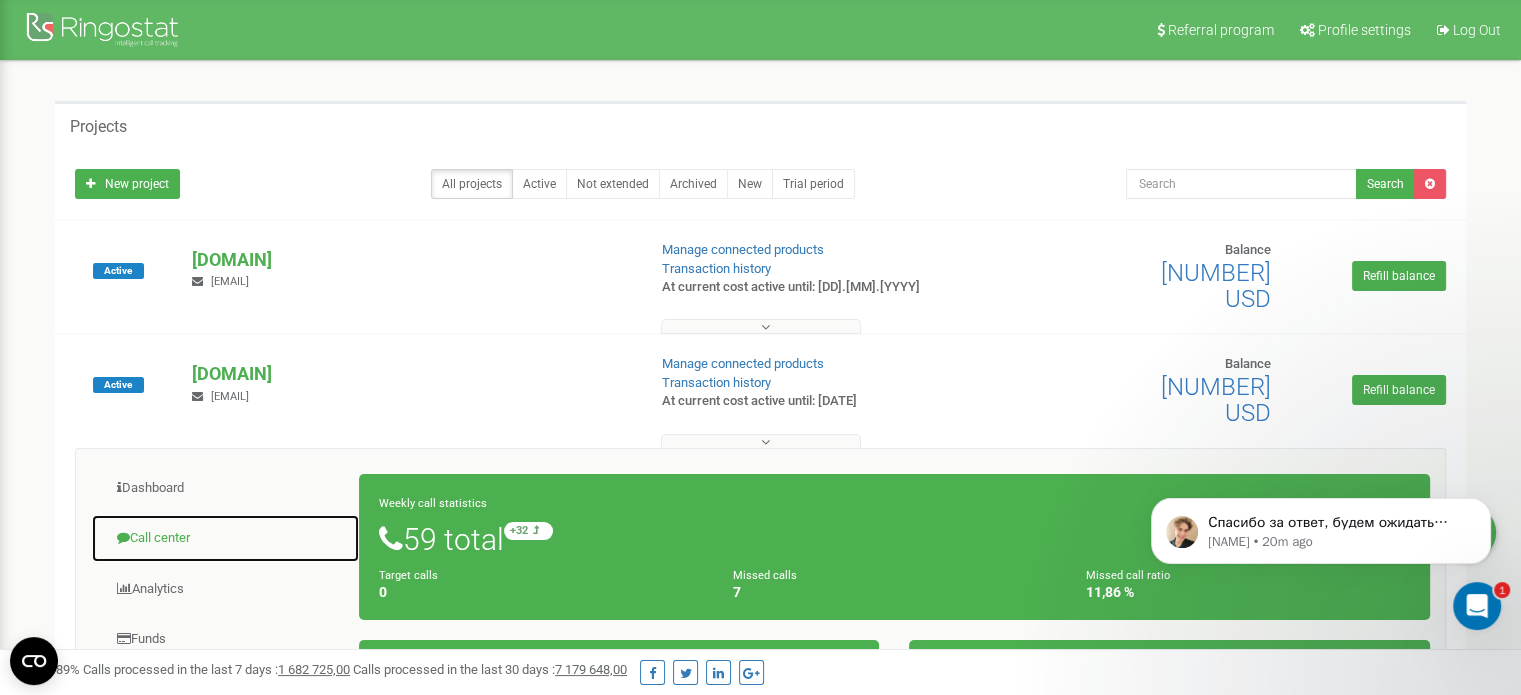 click on "Call center" at bounding box center (225, 538) 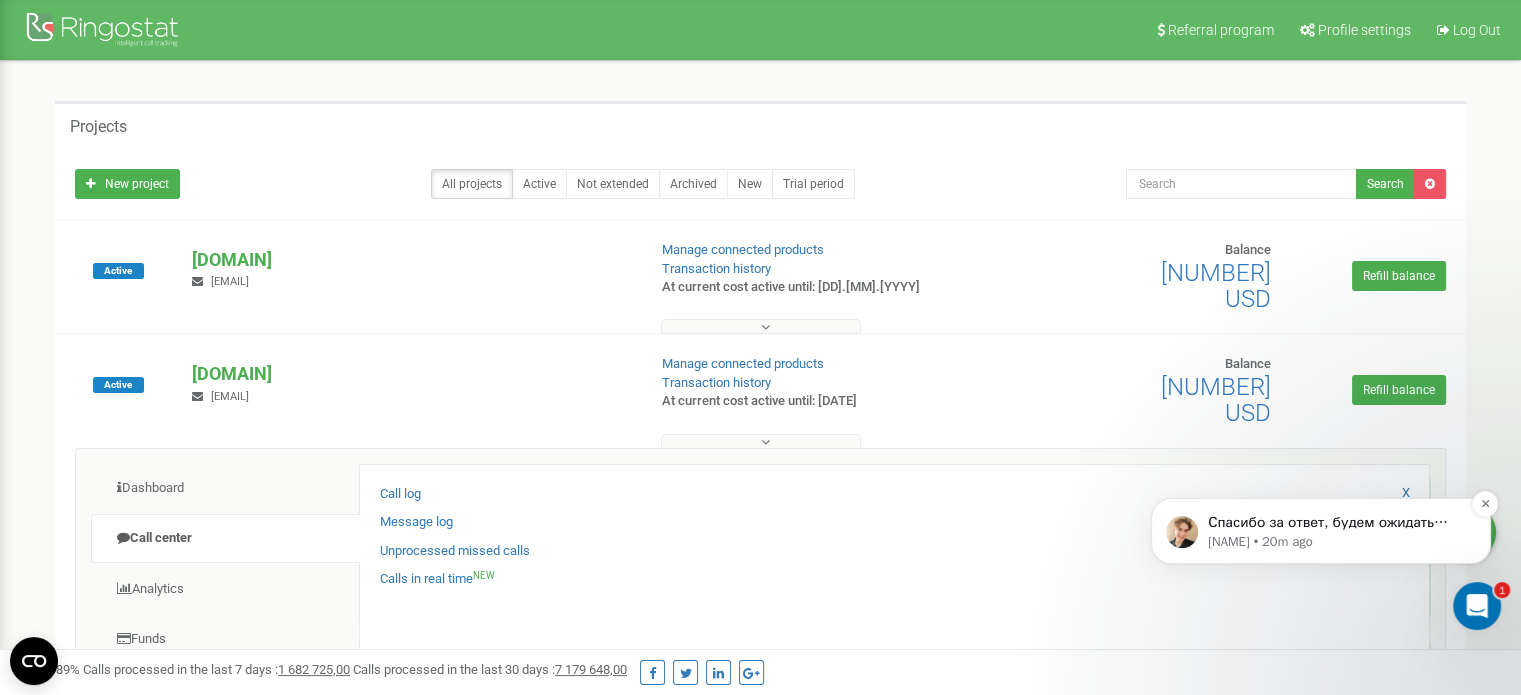 click on "Volodymyr • 20m ago" at bounding box center [1337, 542] 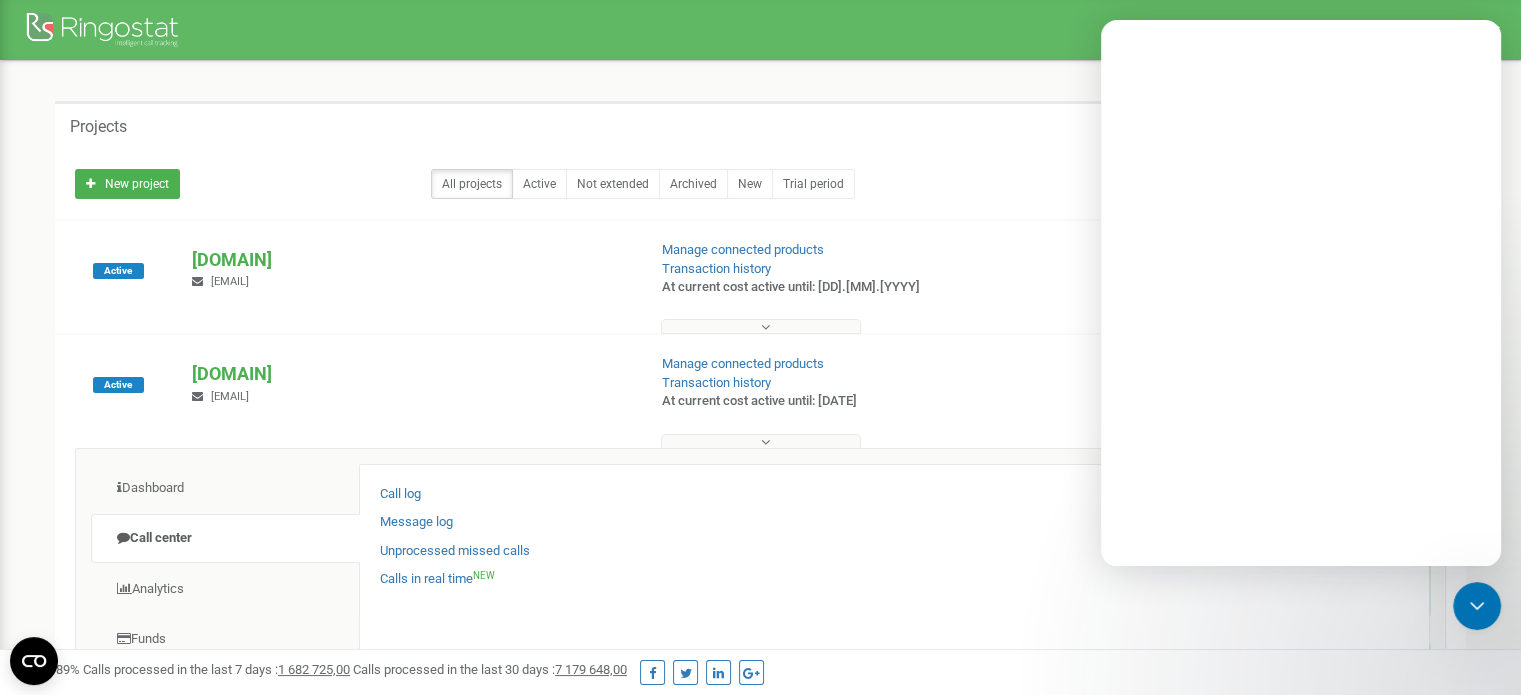 scroll, scrollTop: 0, scrollLeft: 0, axis: both 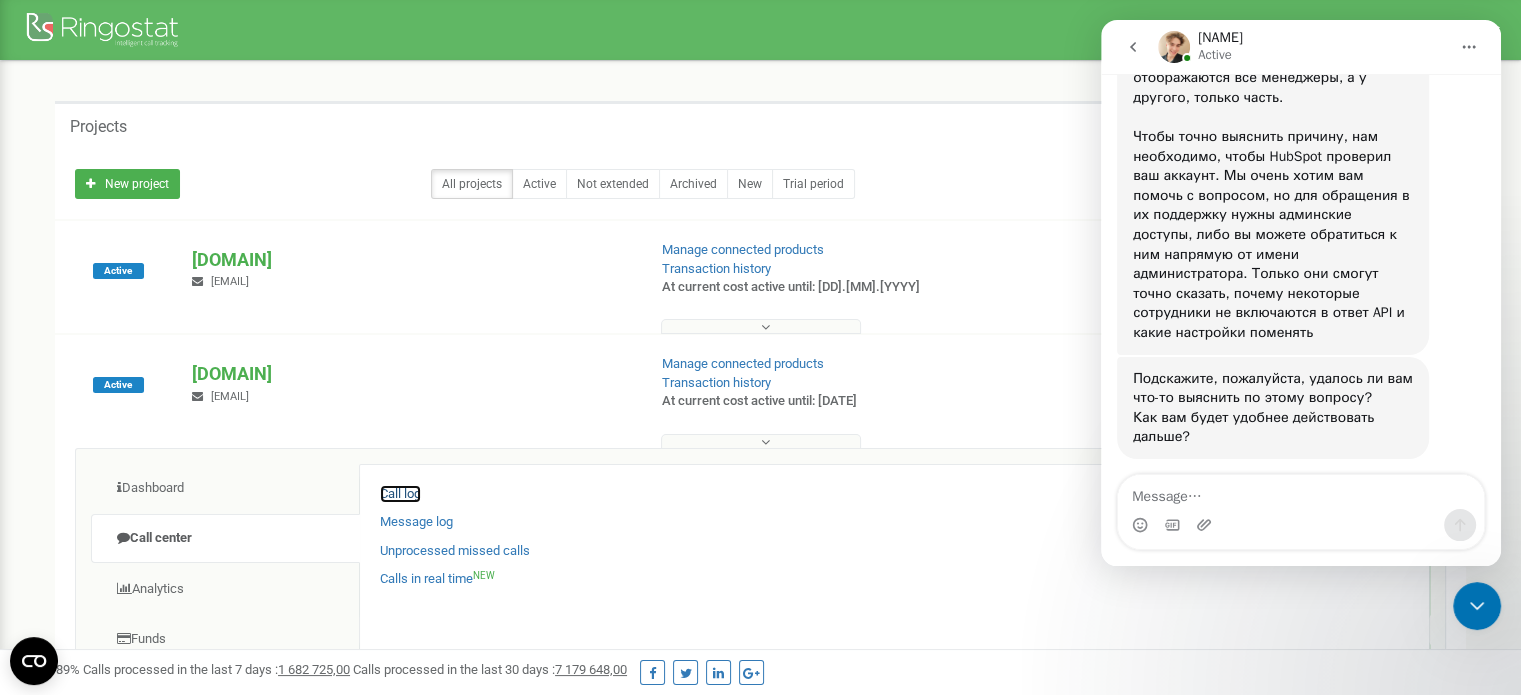 click on "Call log" at bounding box center [400, 494] 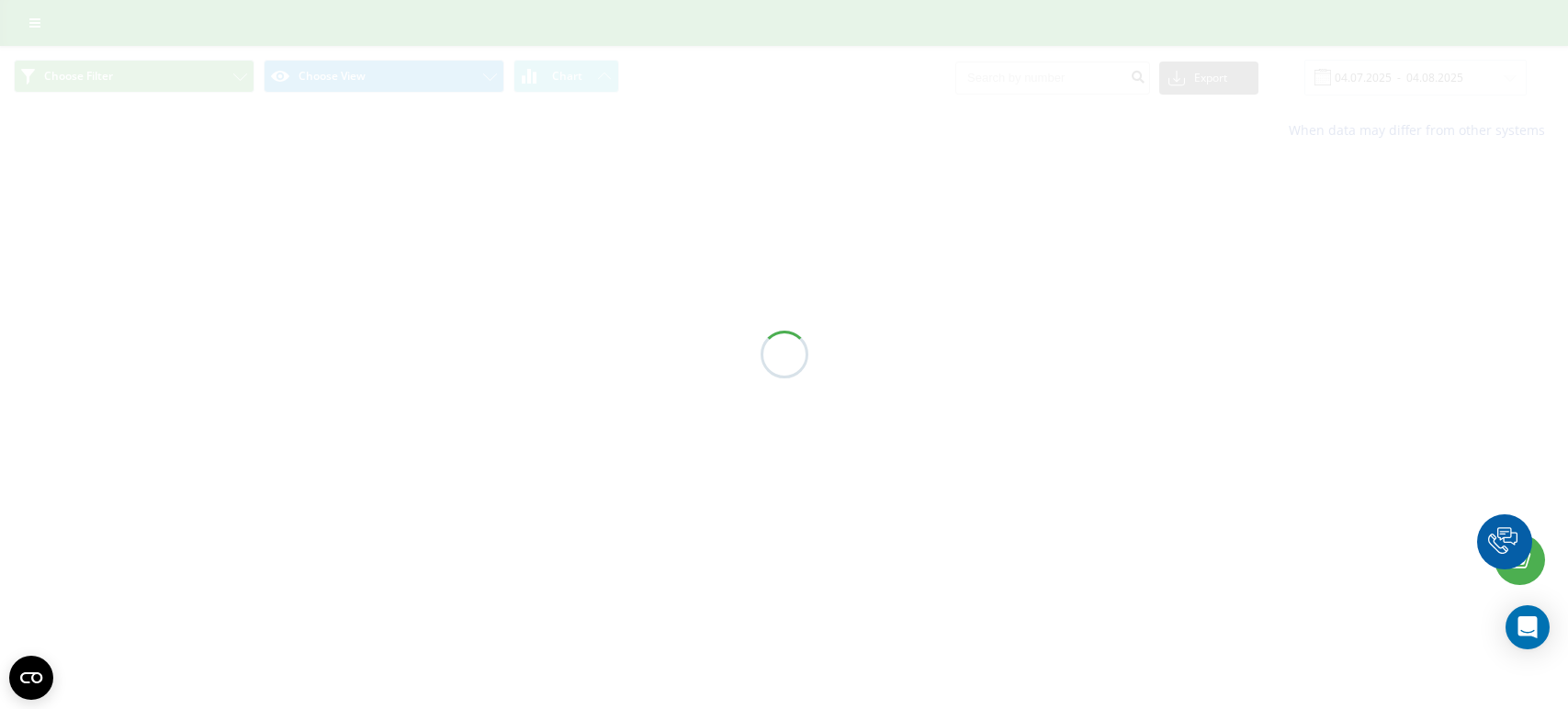 scroll, scrollTop: 0, scrollLeft: 0, axis: both 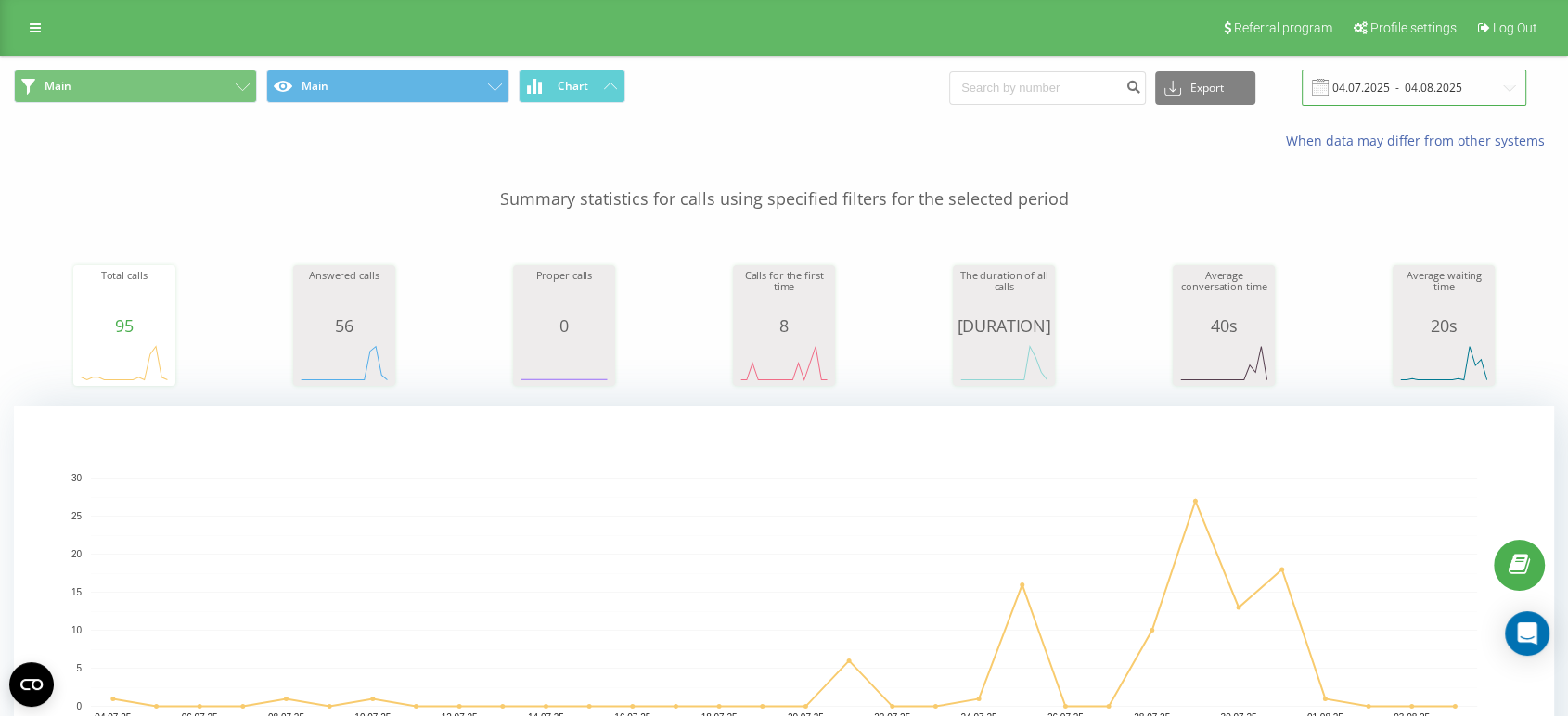 click on "04.07.2025  -  04.08.2025" at bounding box center (1414, 87) 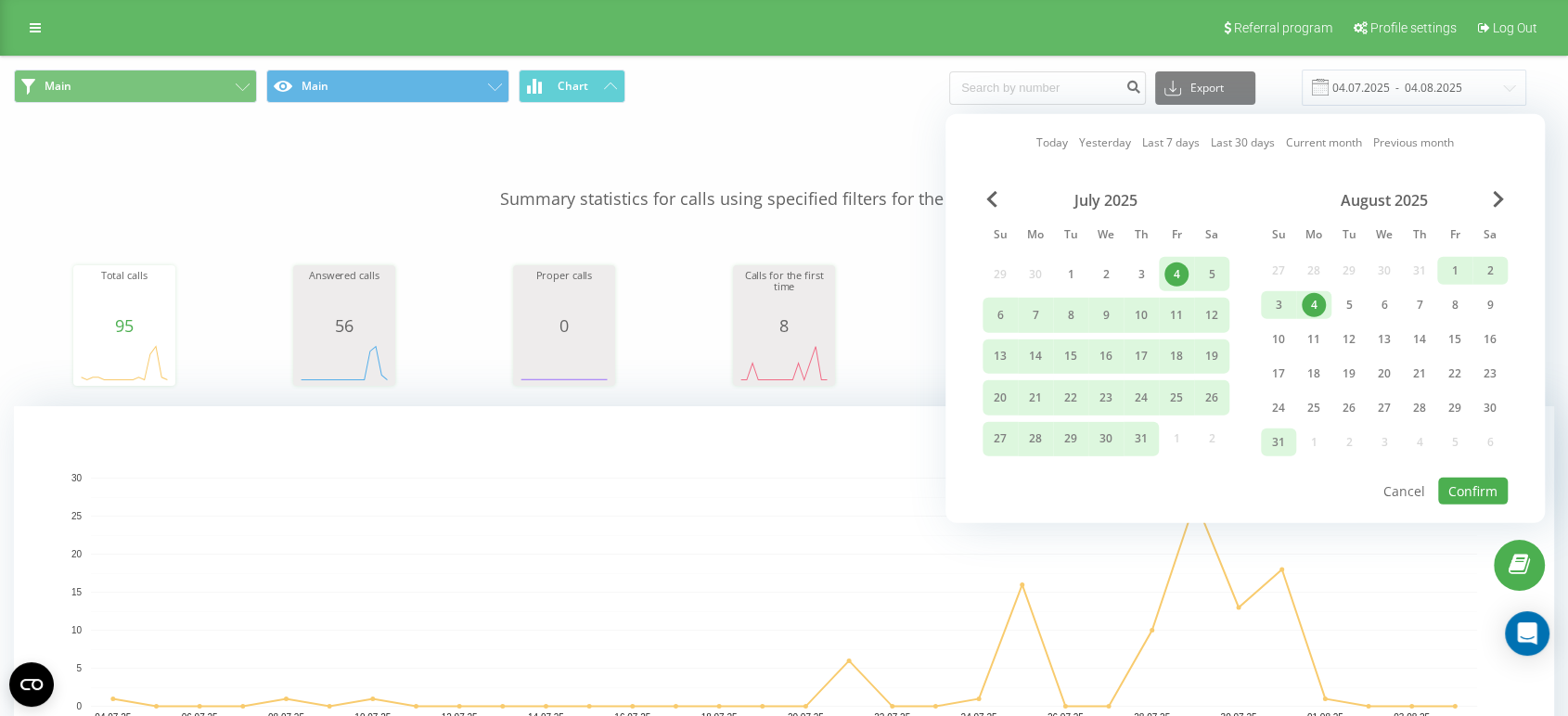 click on "31" at bounding box center (1279, 442) 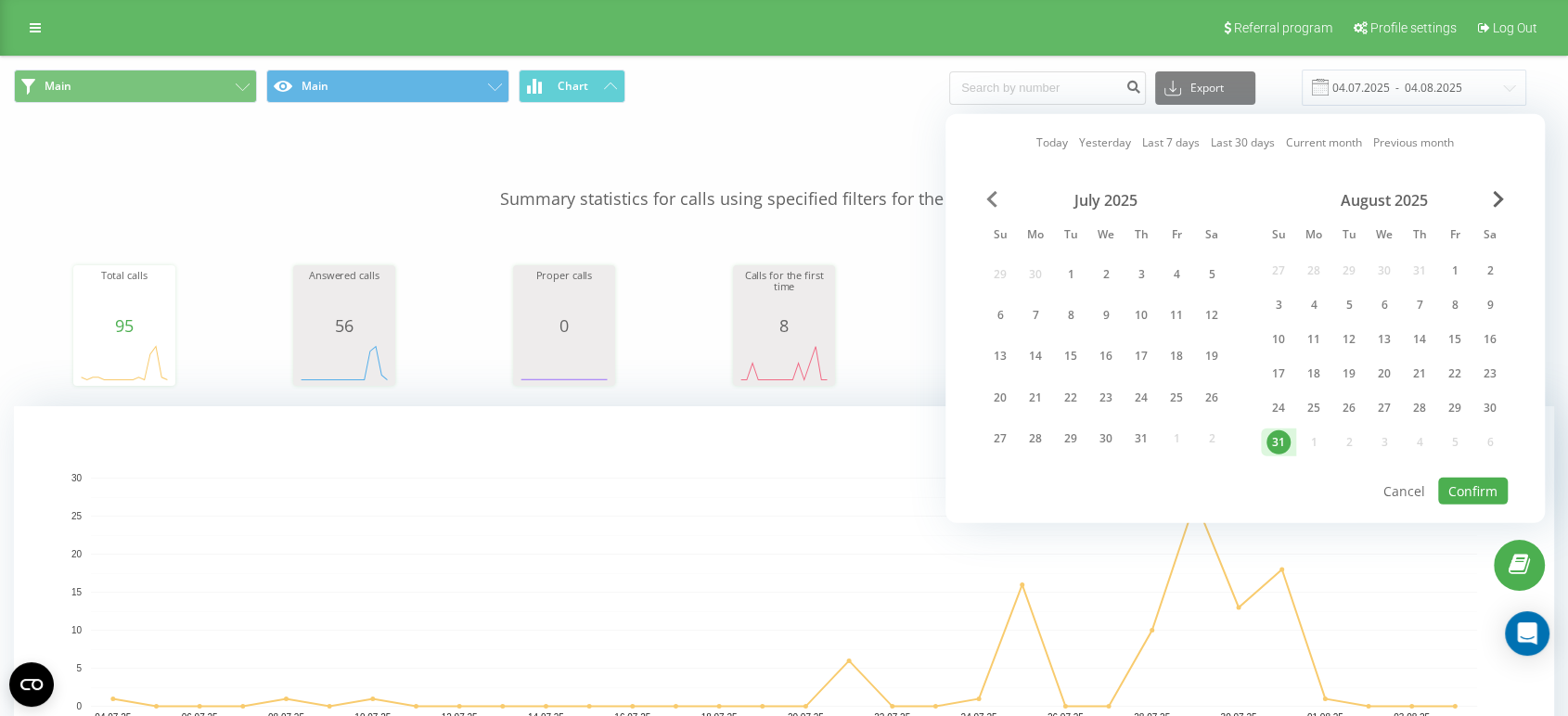 click at bounding box center (992, 199) 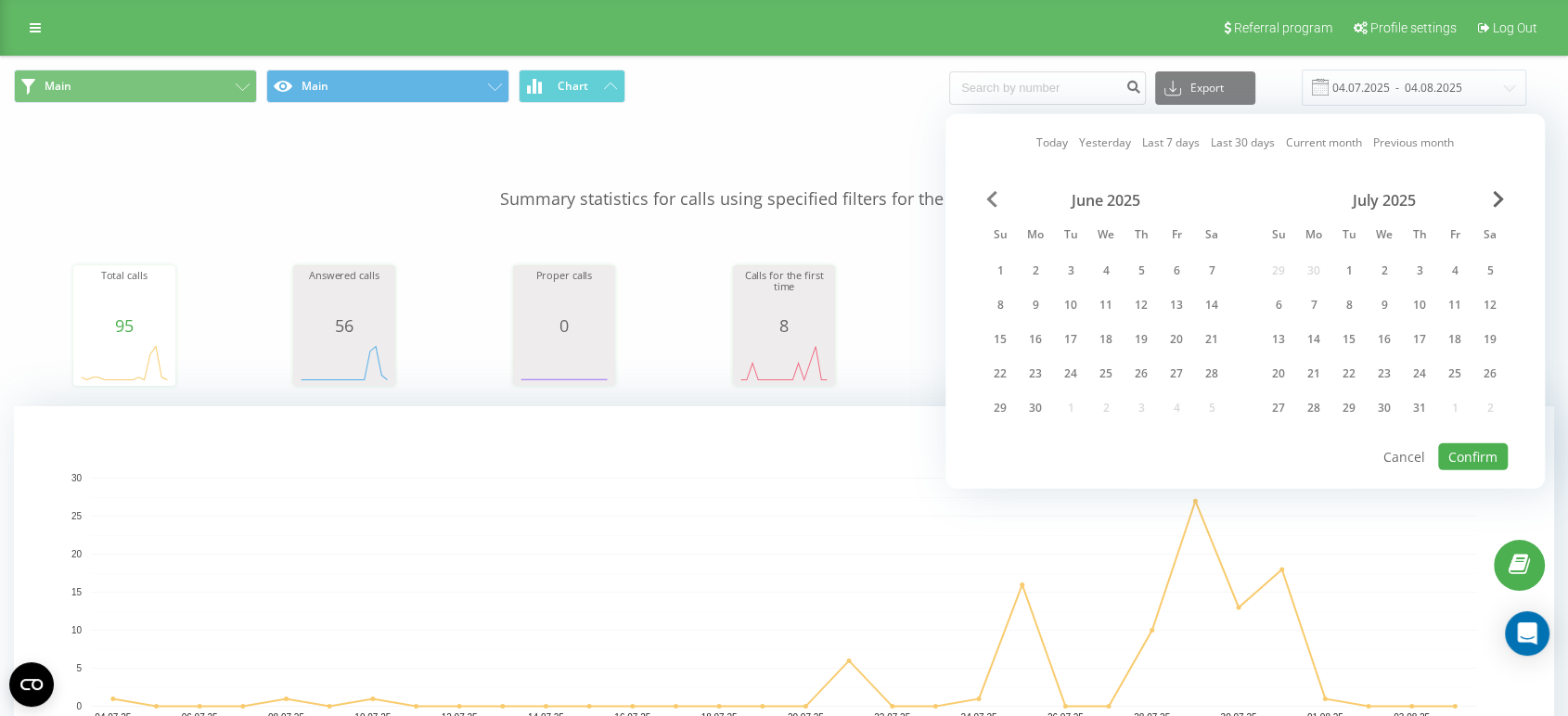 click at bounding box center (992, 199) 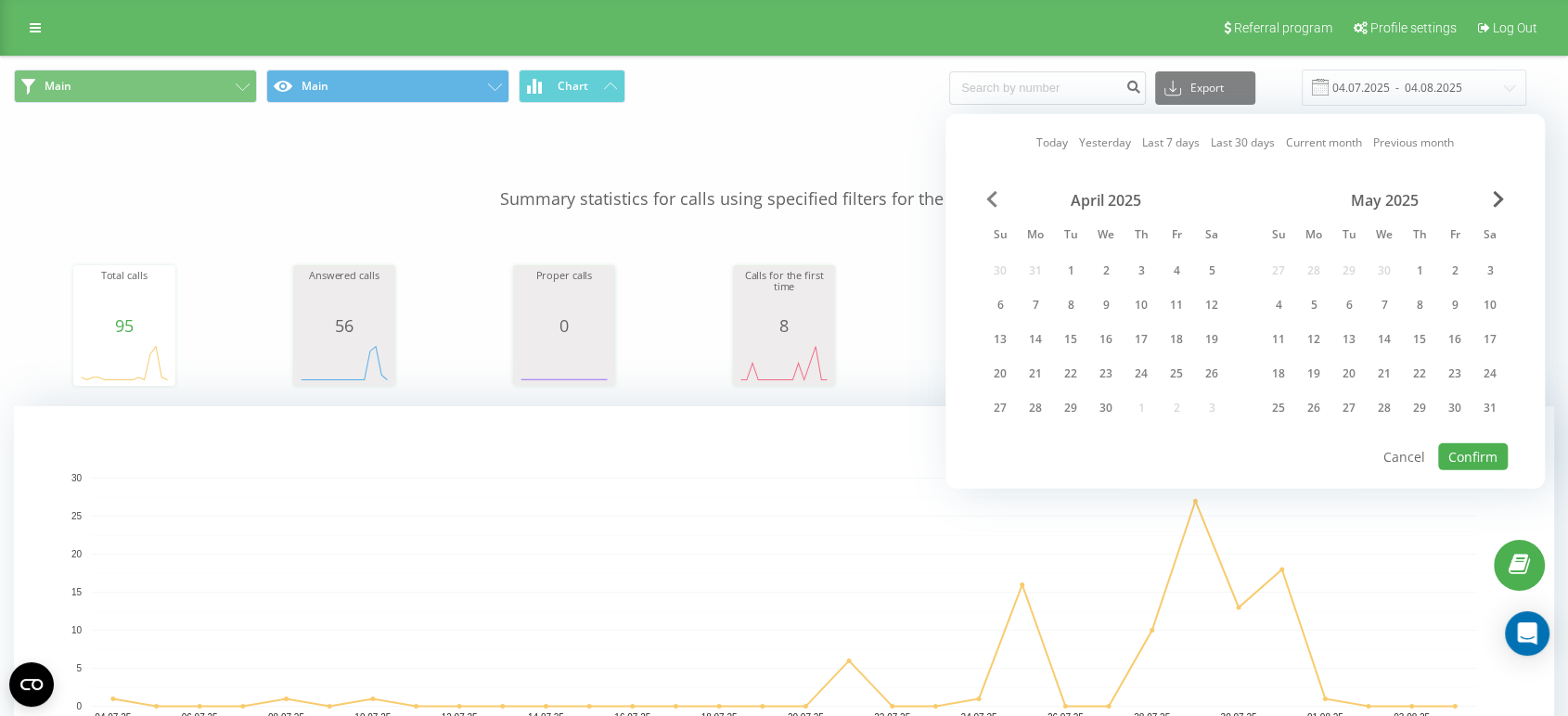click at bounding box center (992, 199) 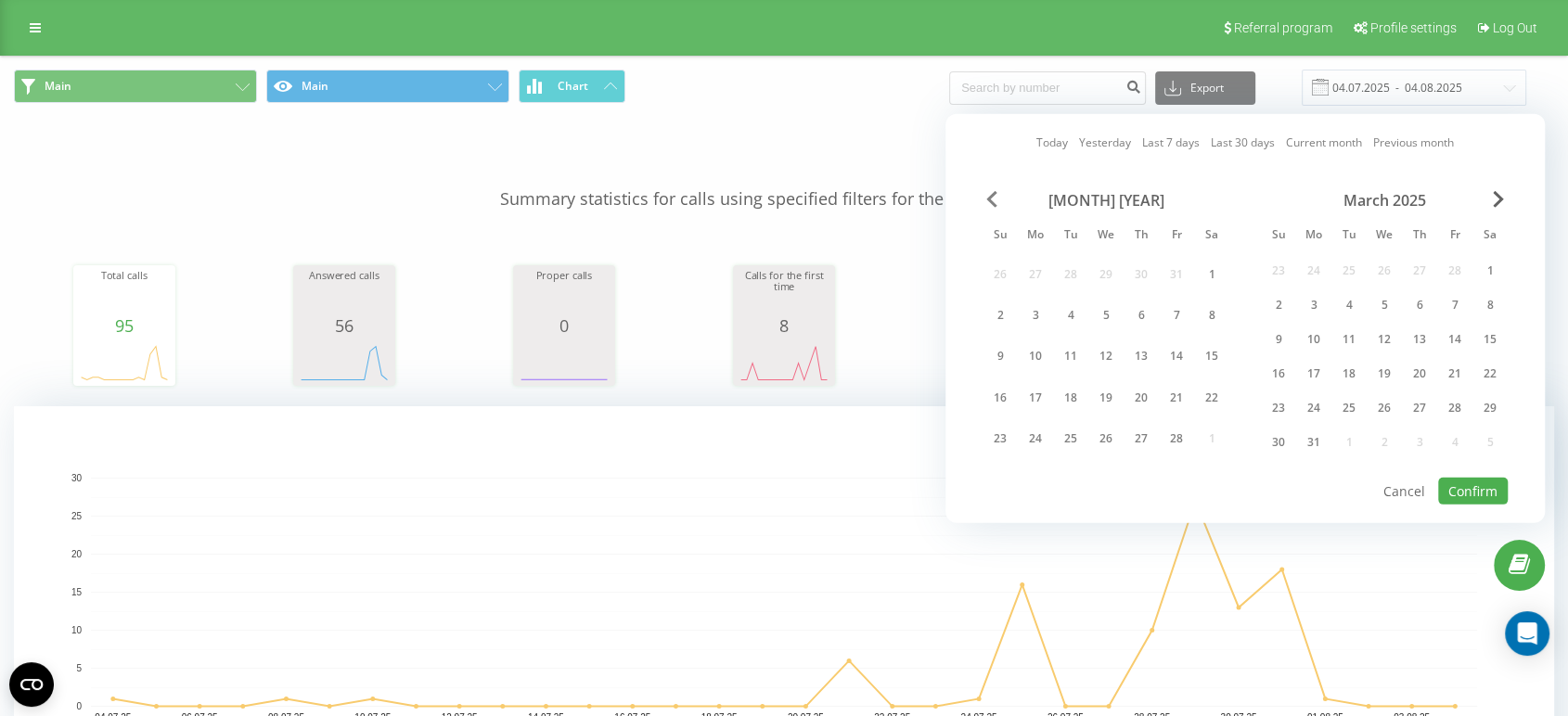 click at bounding box center [992, 199] 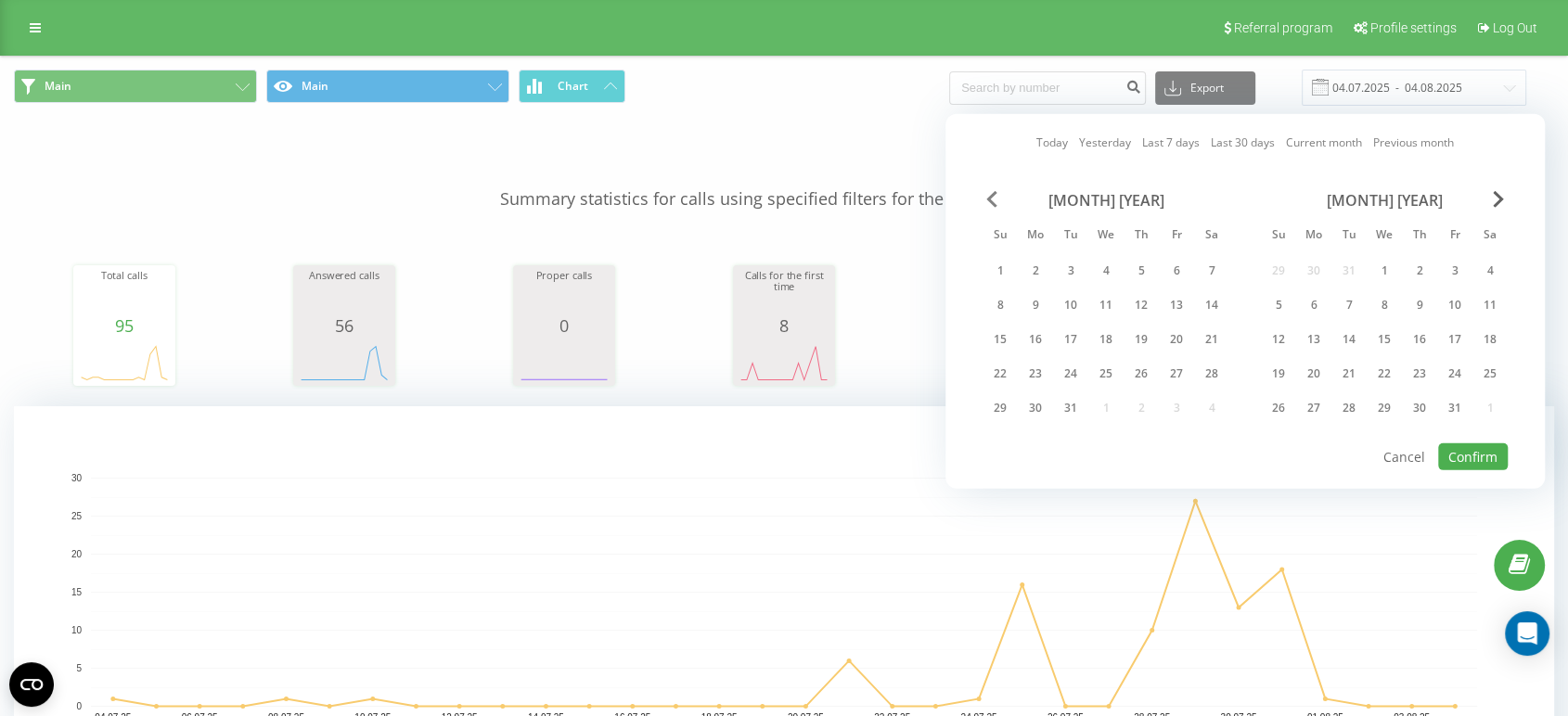 click at bounding box center (992, 199) 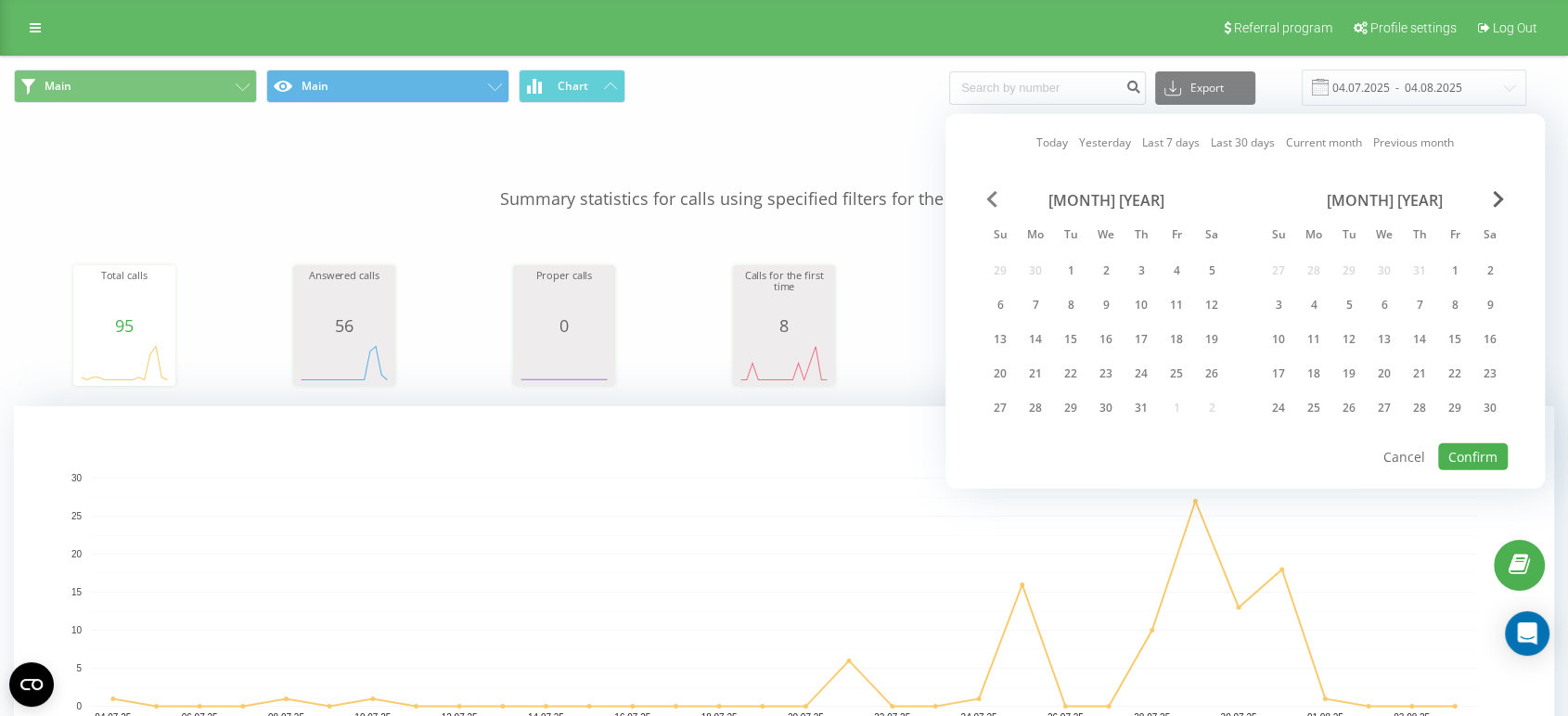 click at bounding box center [992, 199] 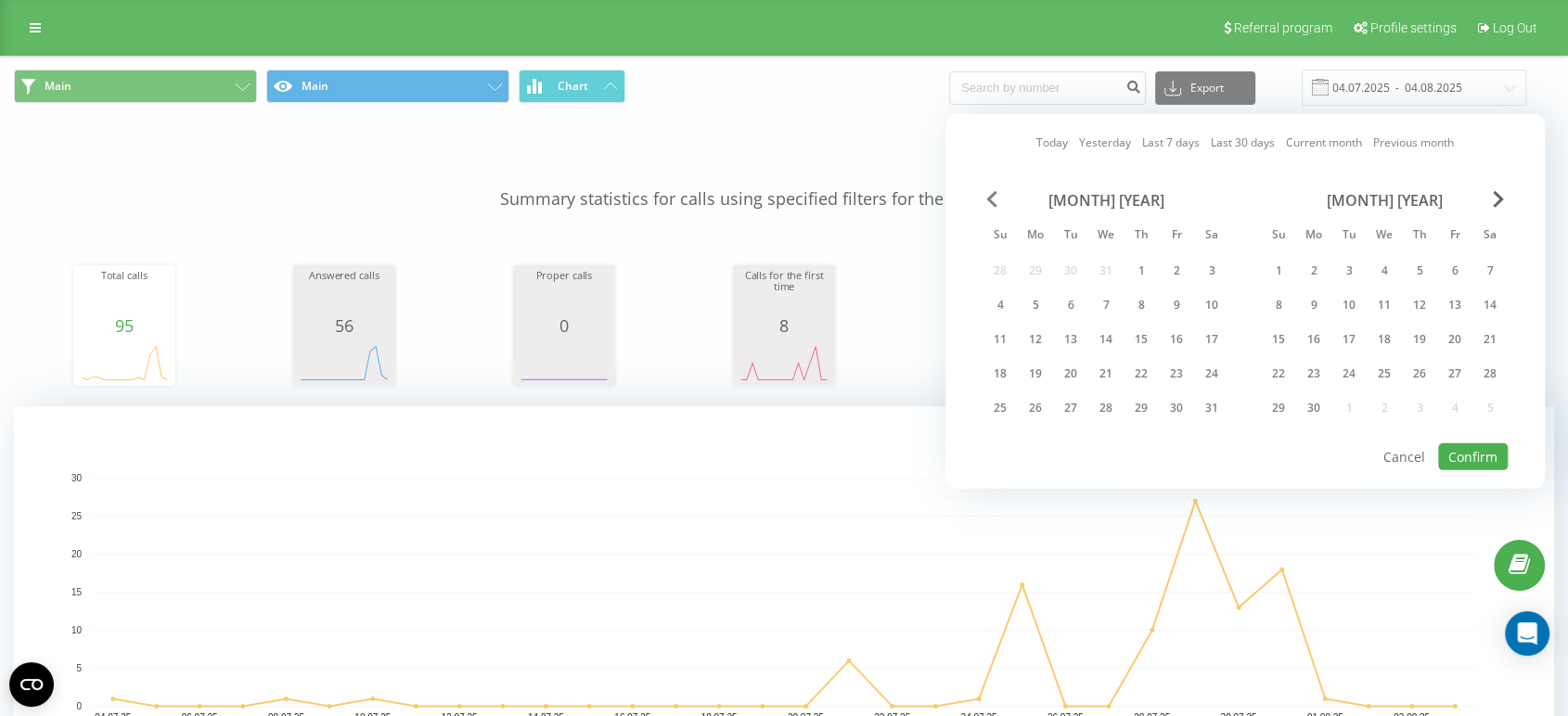 click at bounding box center [992, 199] 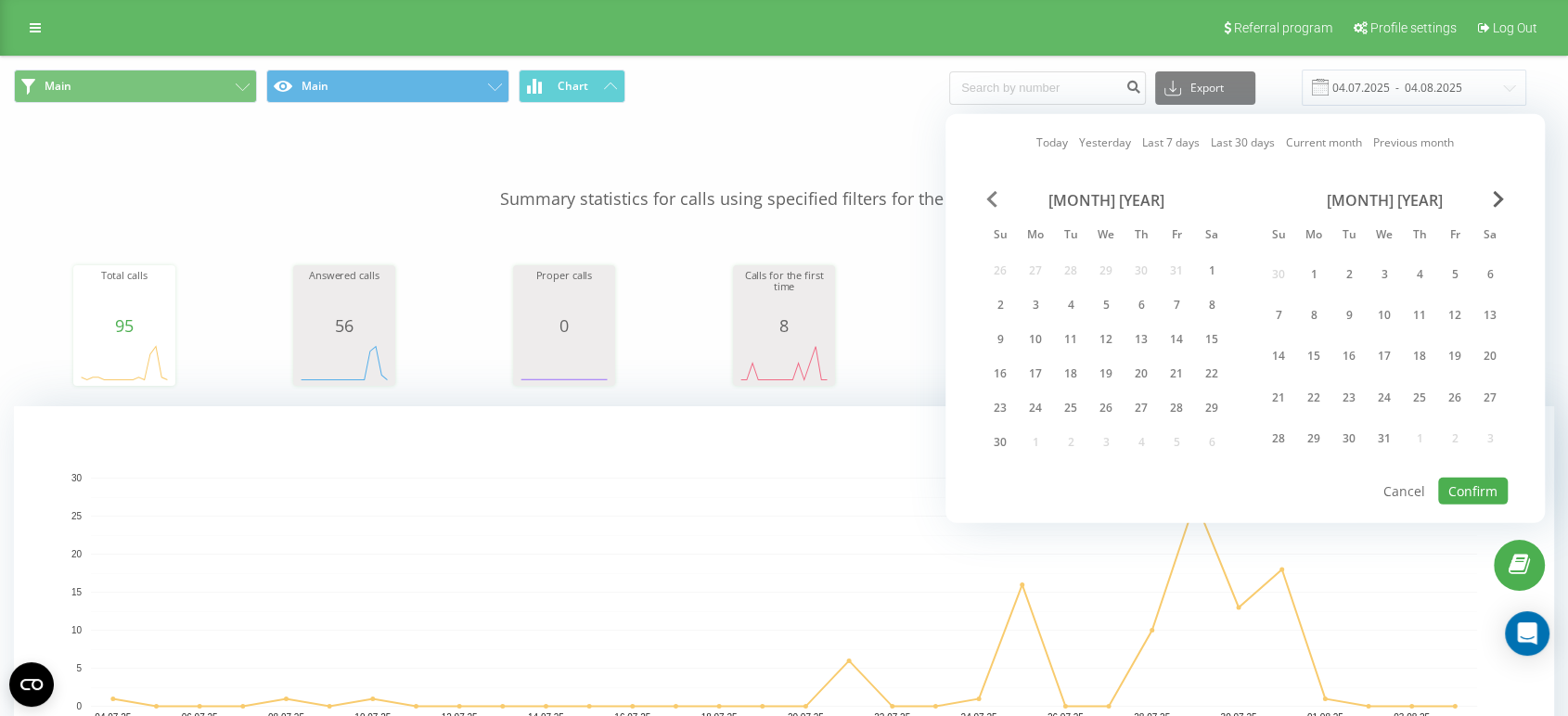 click at bounding box center (992, 199) 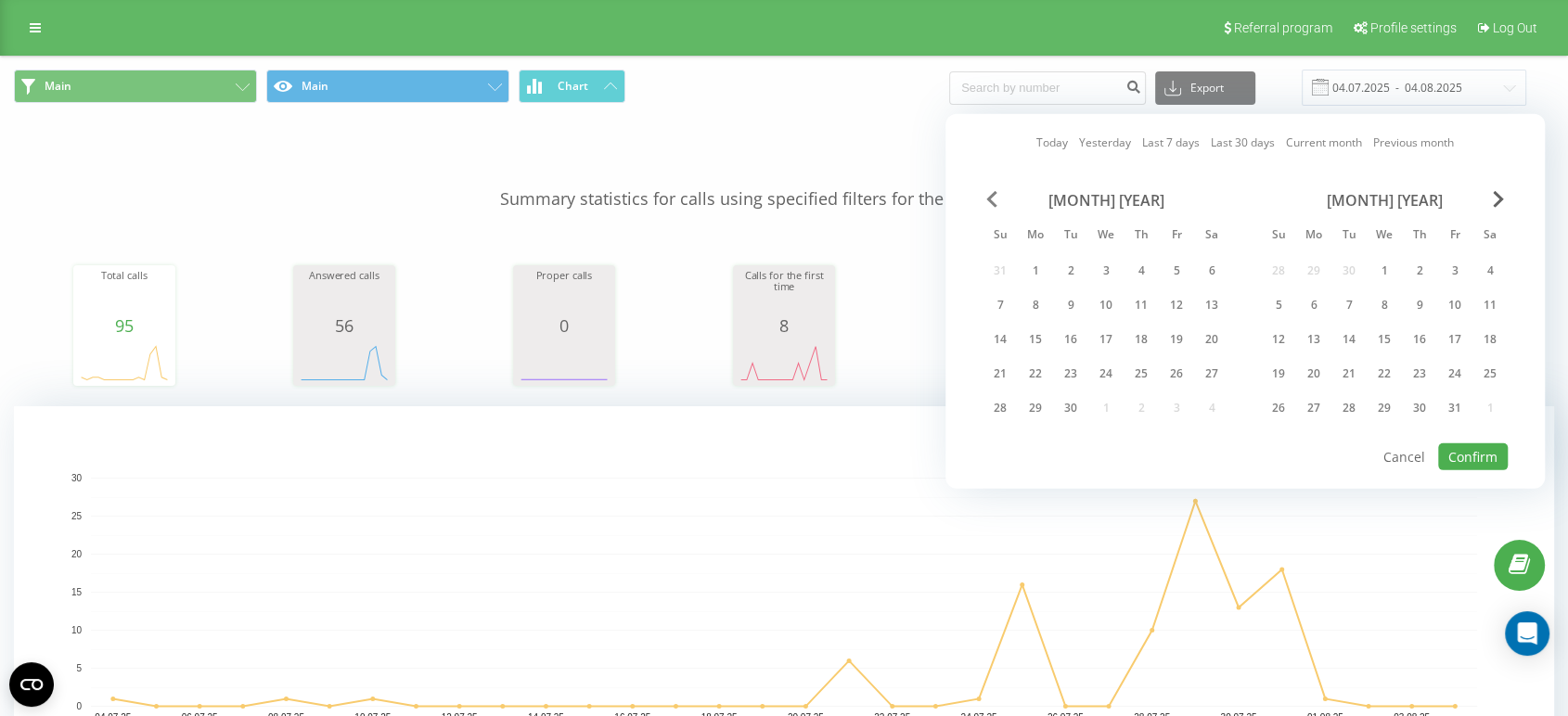 click at bounding box center [992, 199] 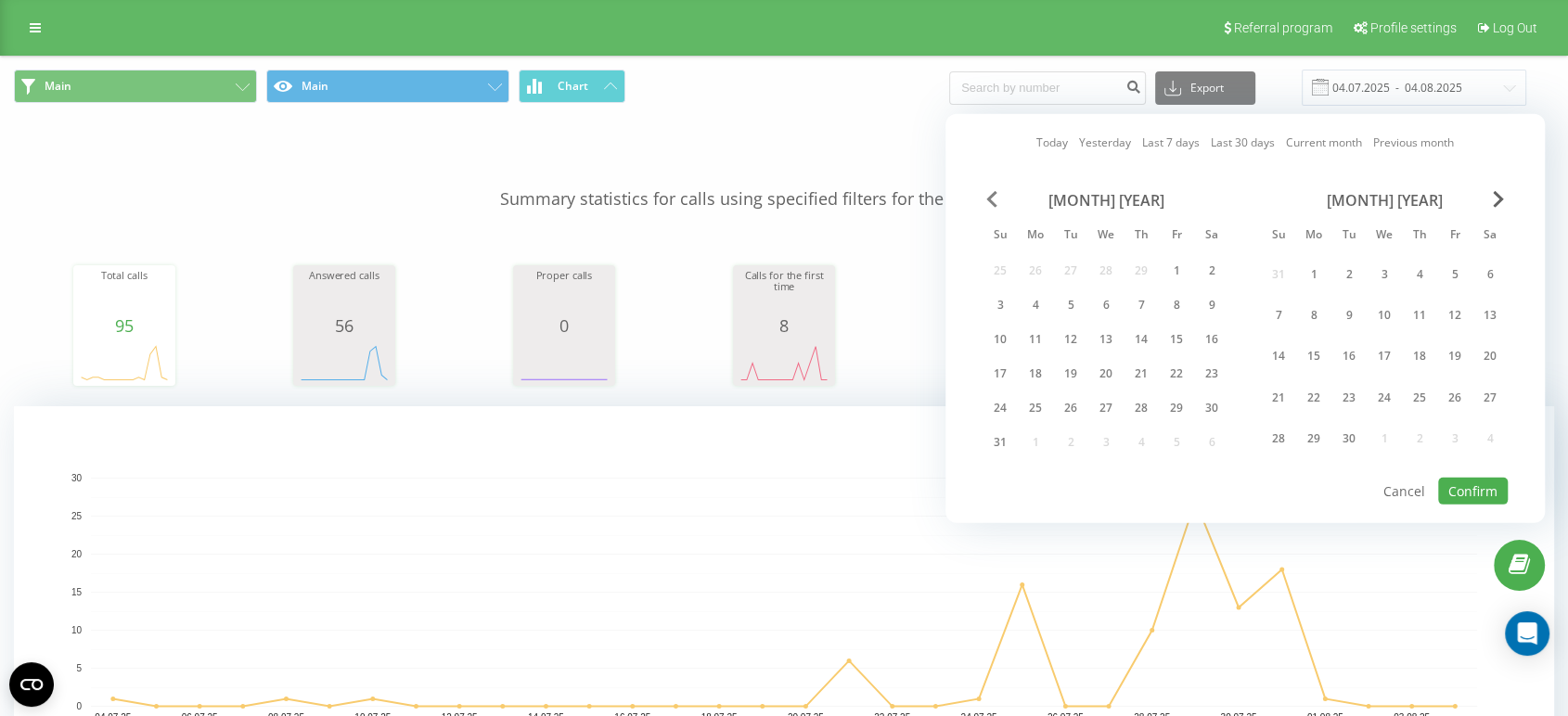 click at bounding box center [992, 199] 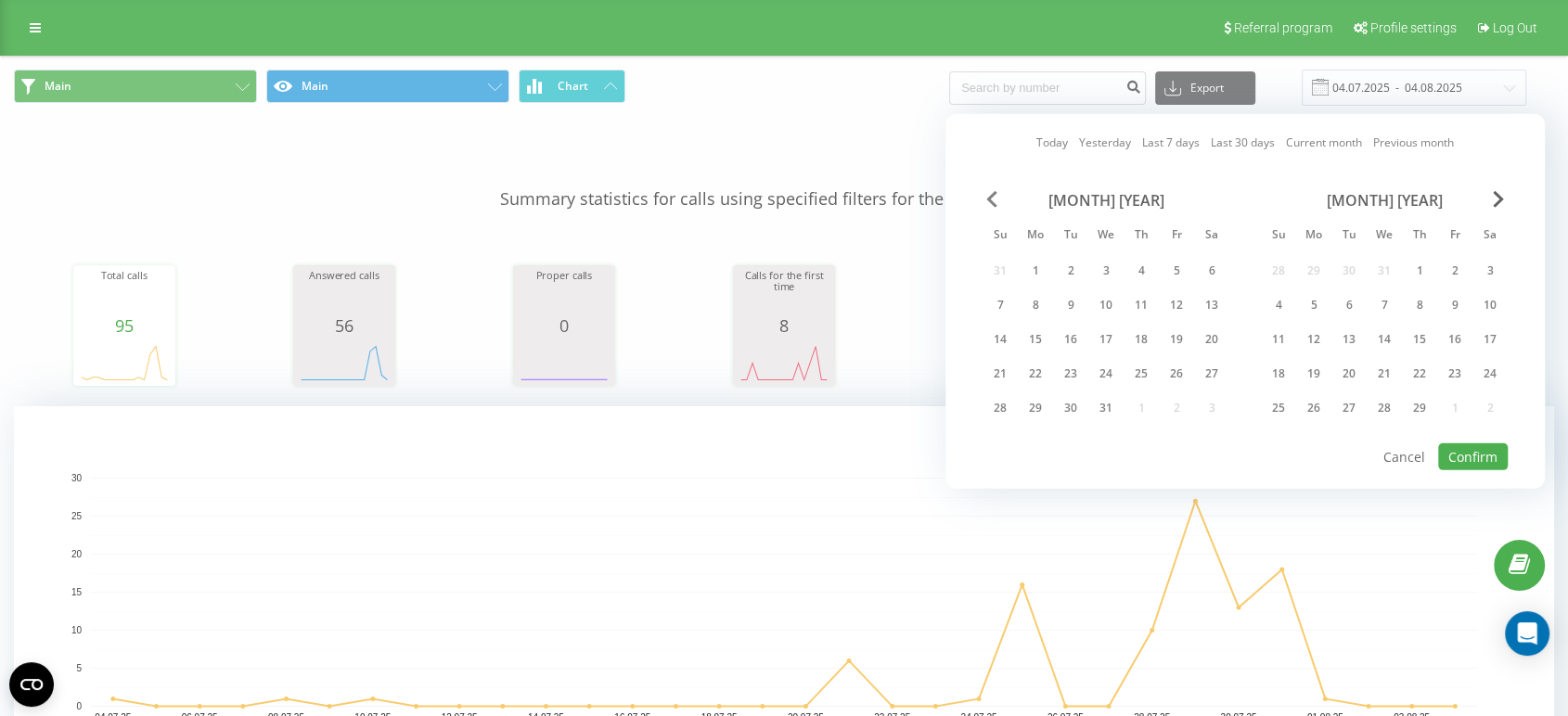 click at bounding box center (992, 199) 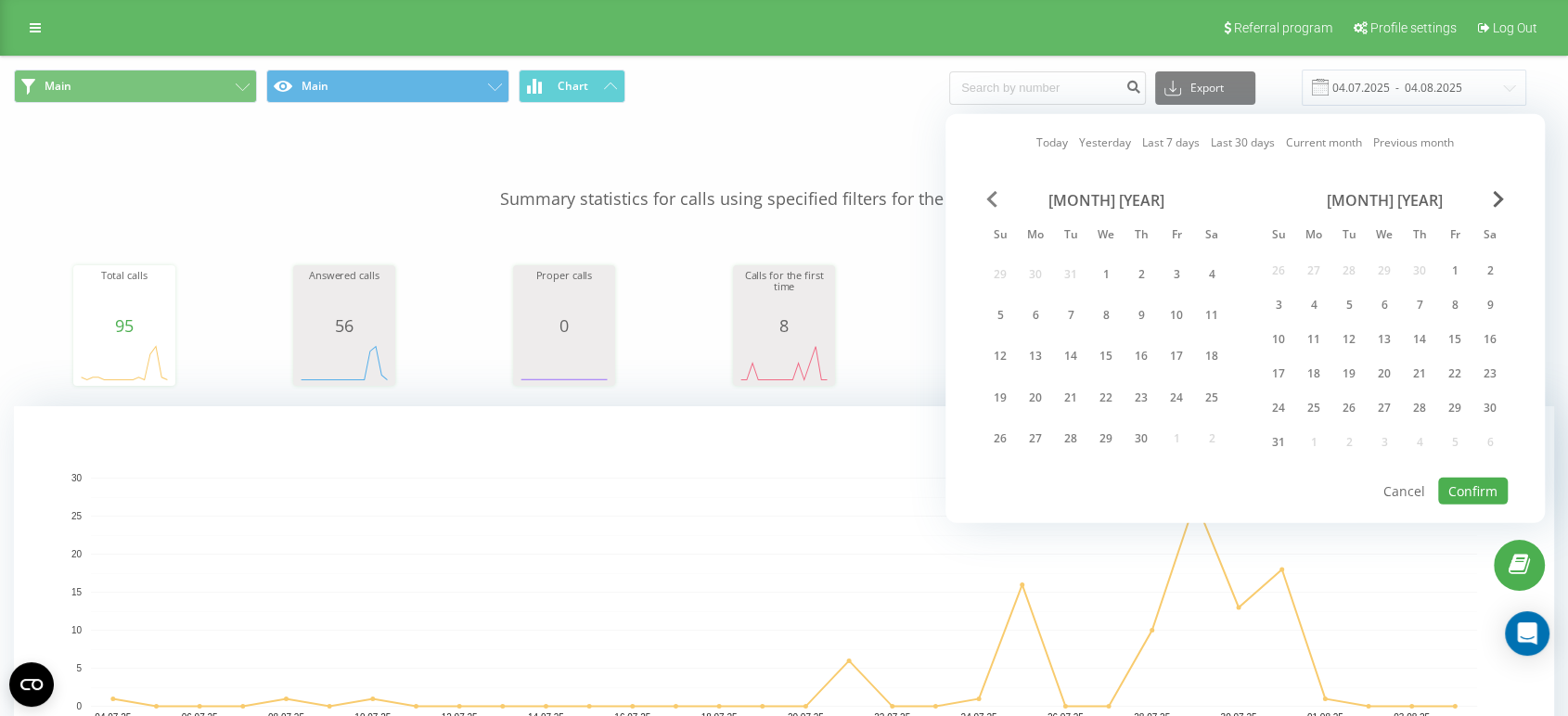 click at bounding box center [992, 199] 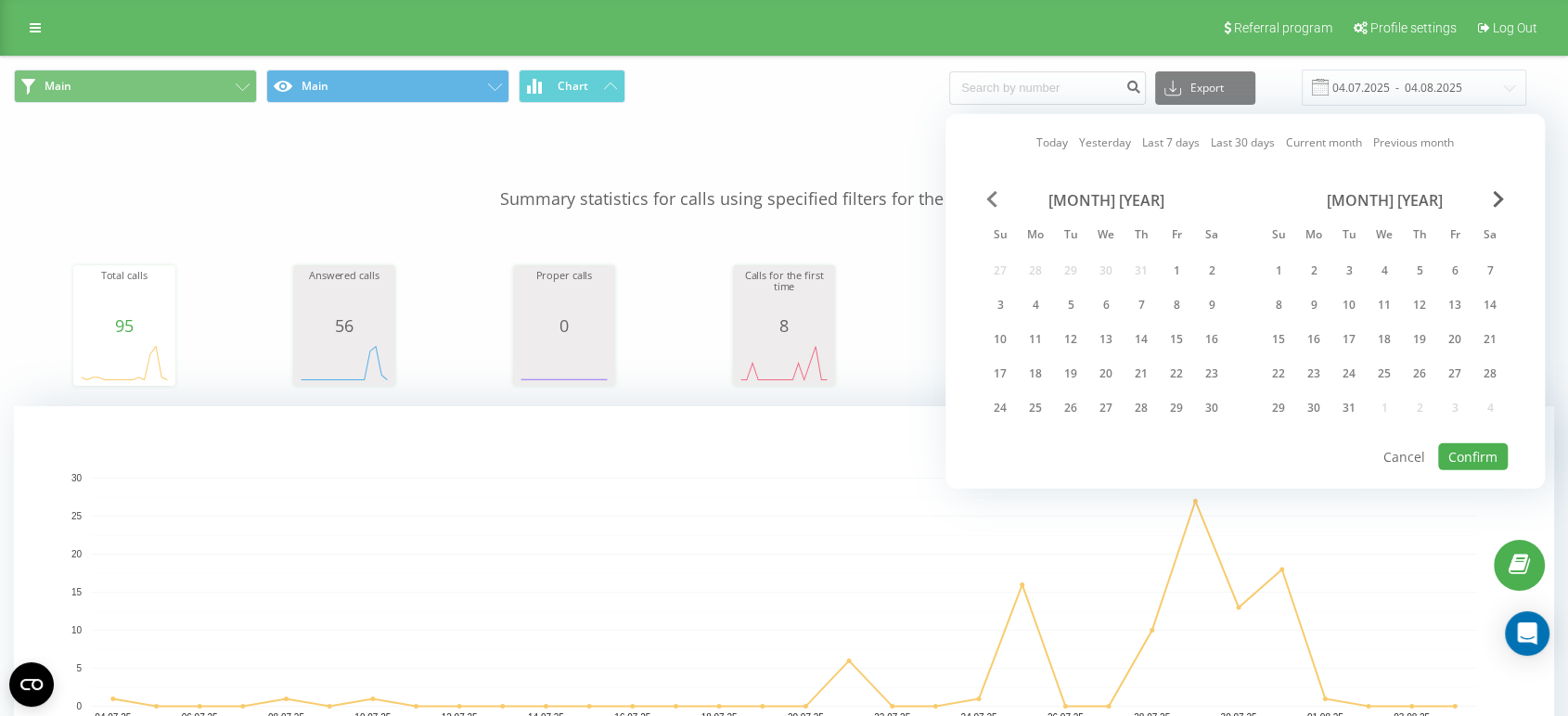 click at bounding box center [992, 199] 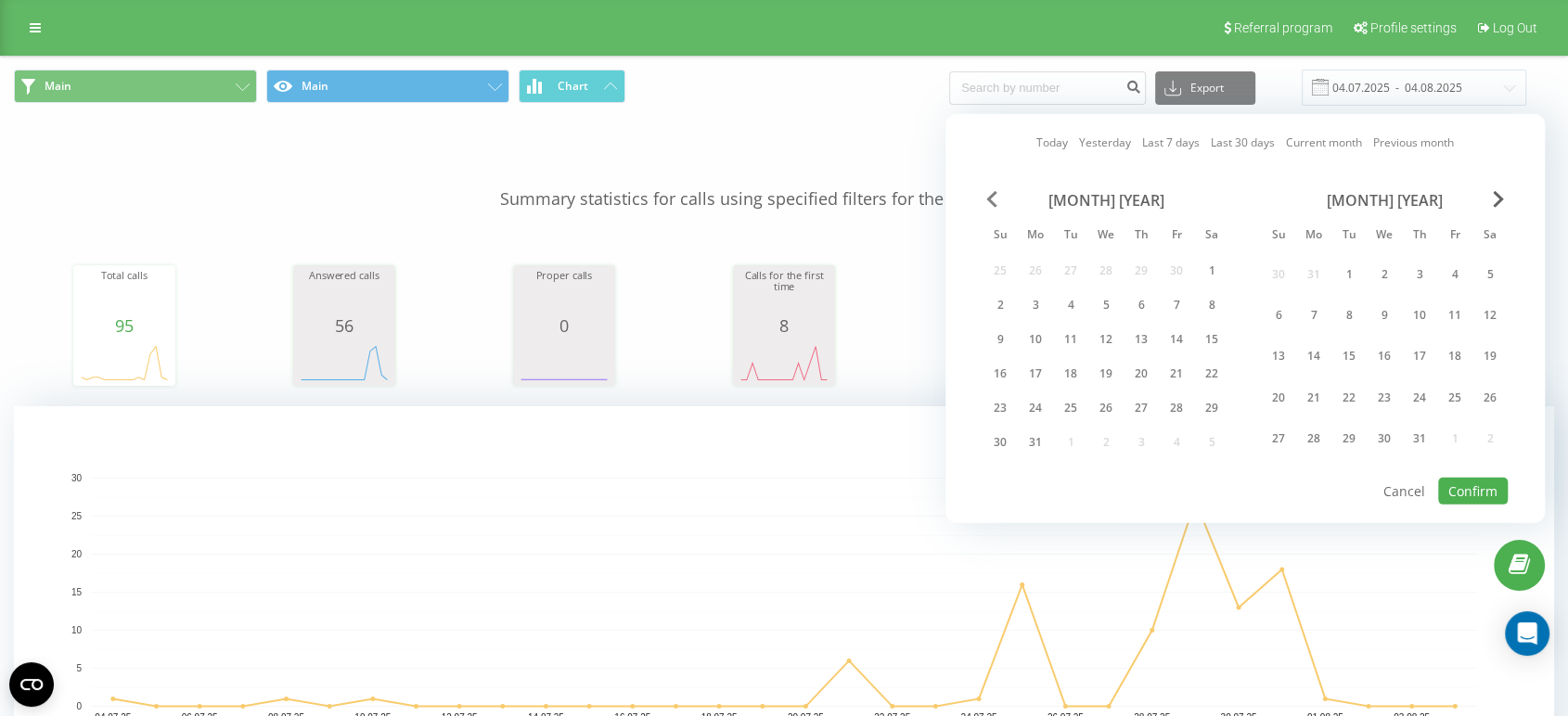 click at bounding box center (992, 199) 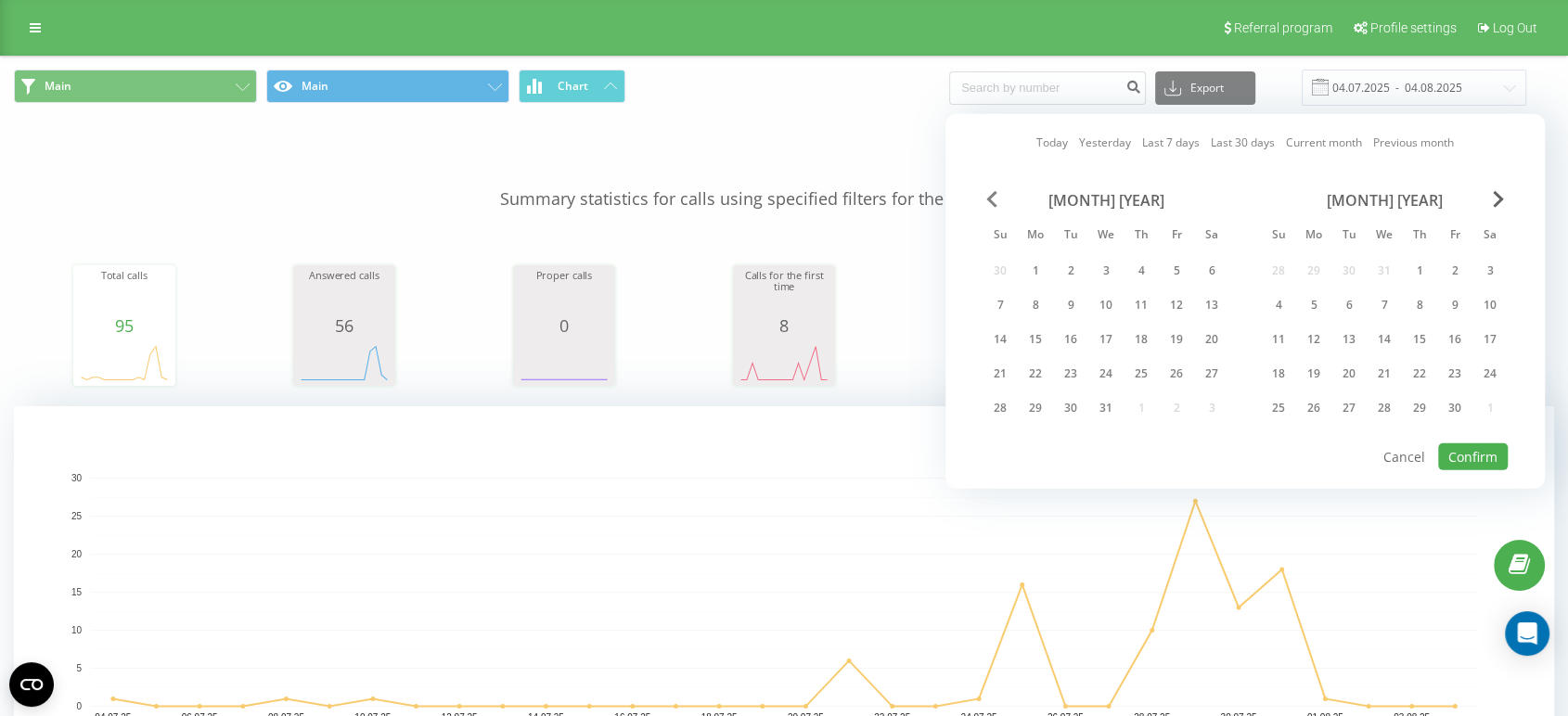 click at bounding box center [992, 199] 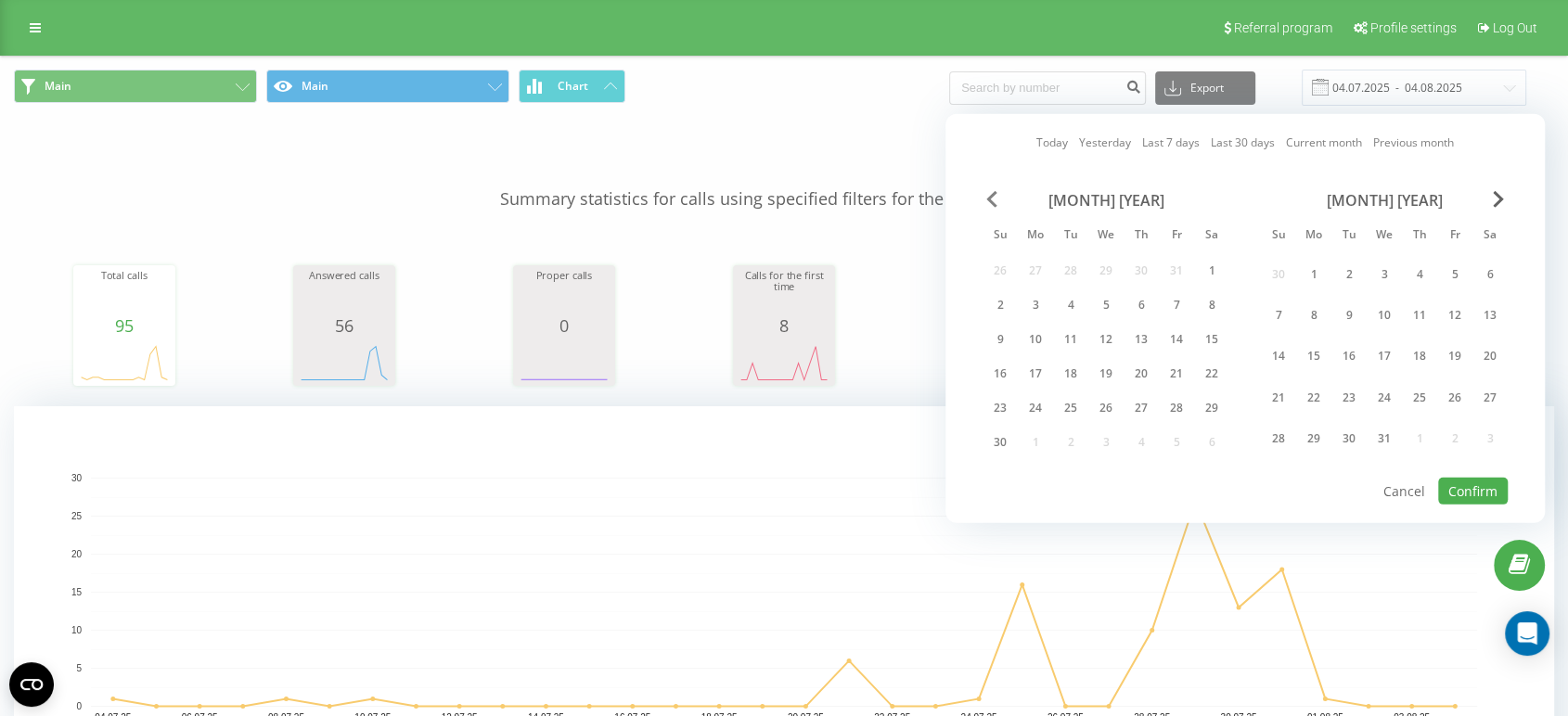 click at bounding box center [992, 199] 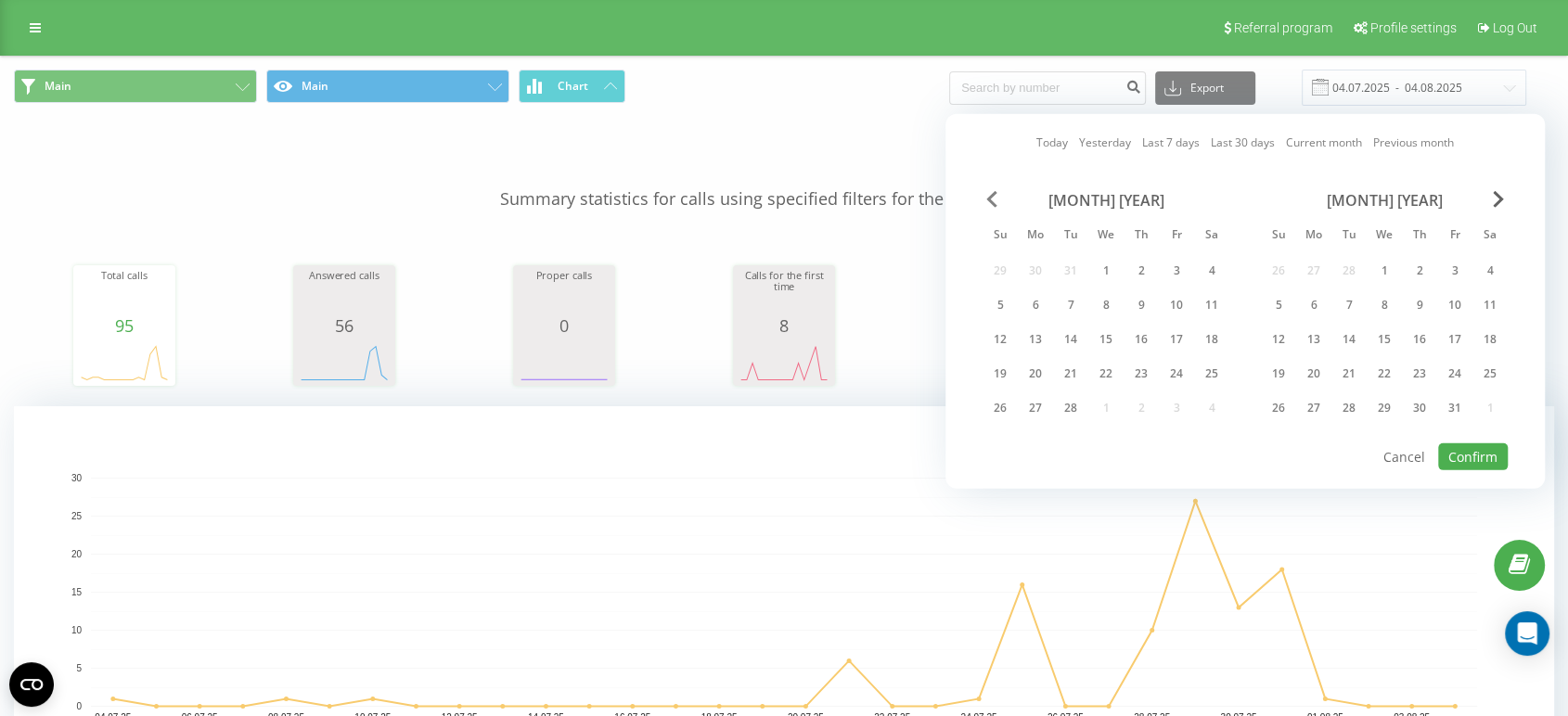 click at bounding box center (992, 199) 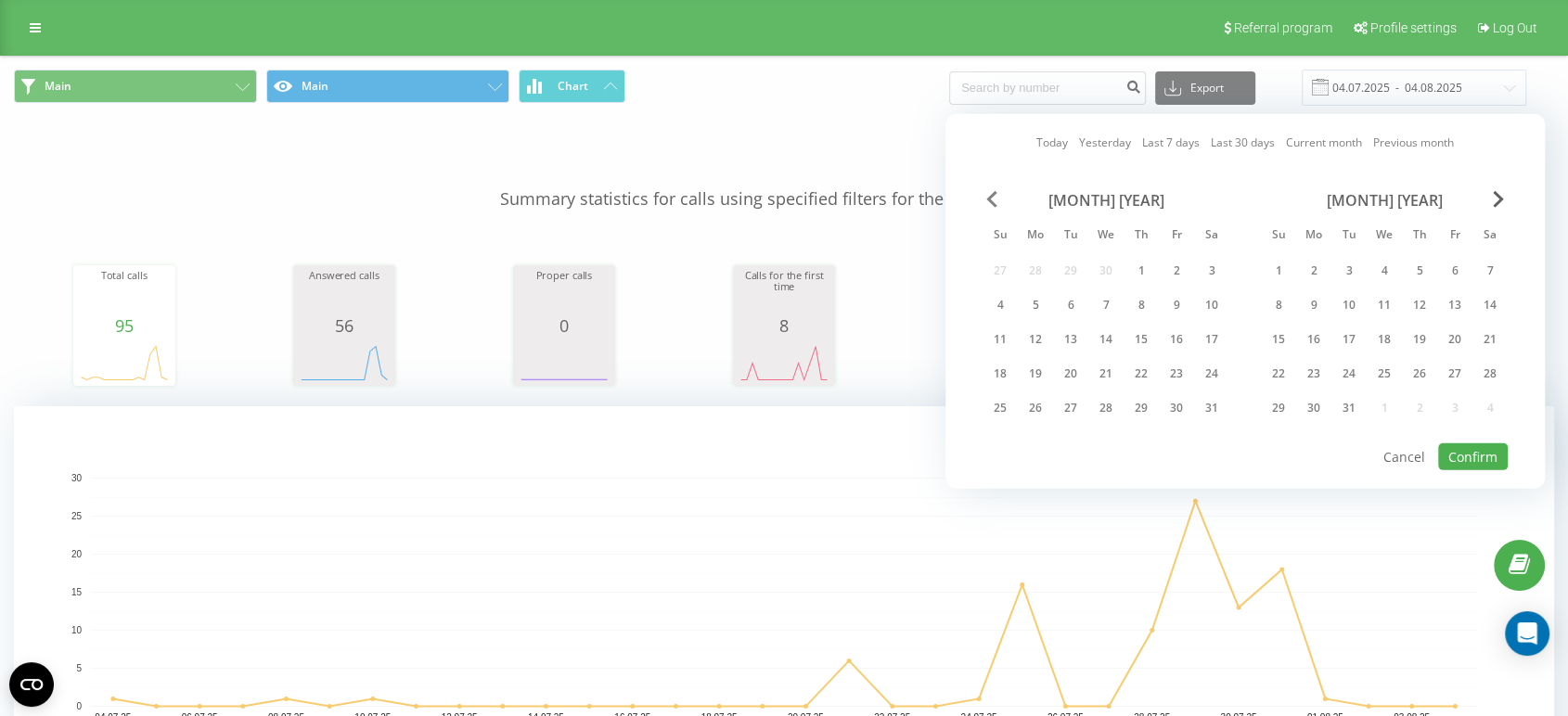click at bounding box center [992, 199] 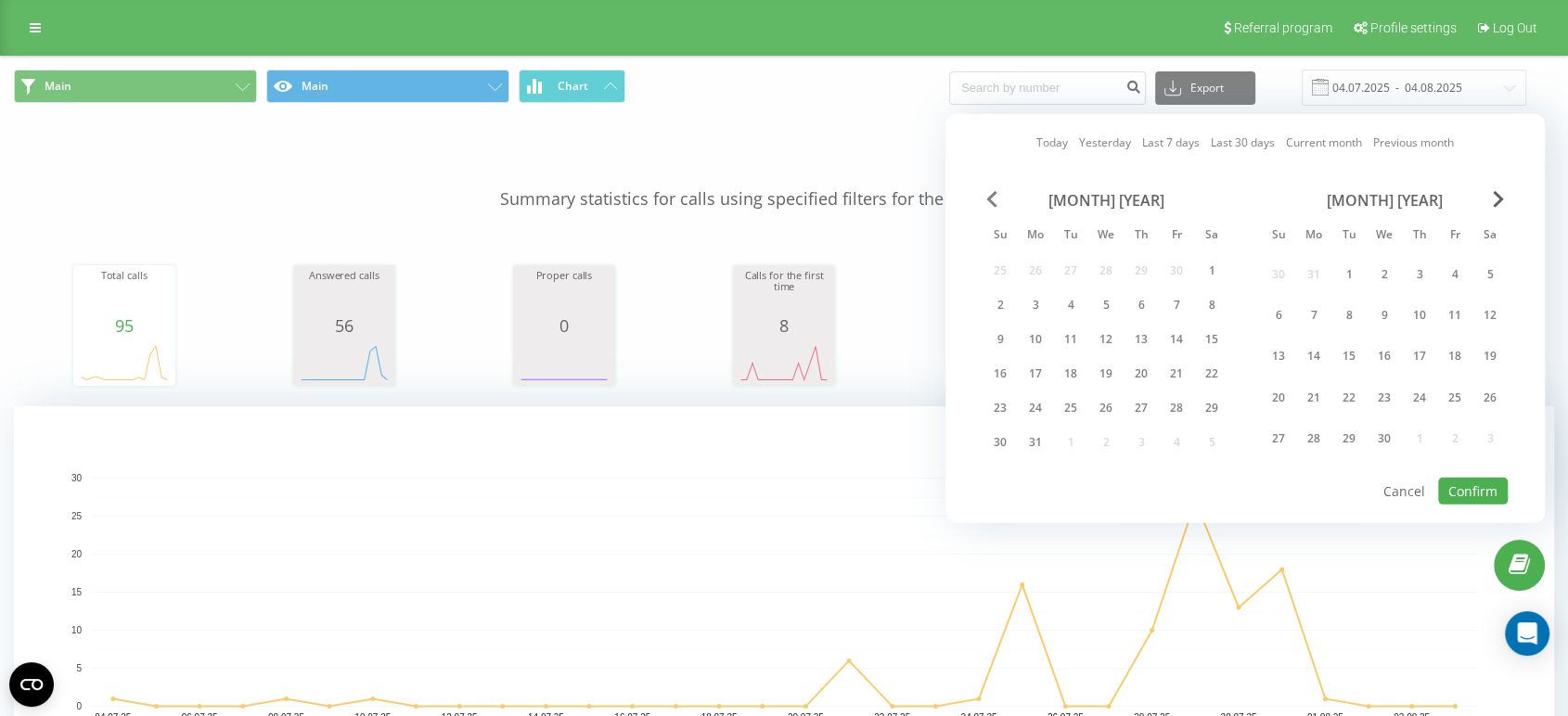 click at bounding box center [992, 199] 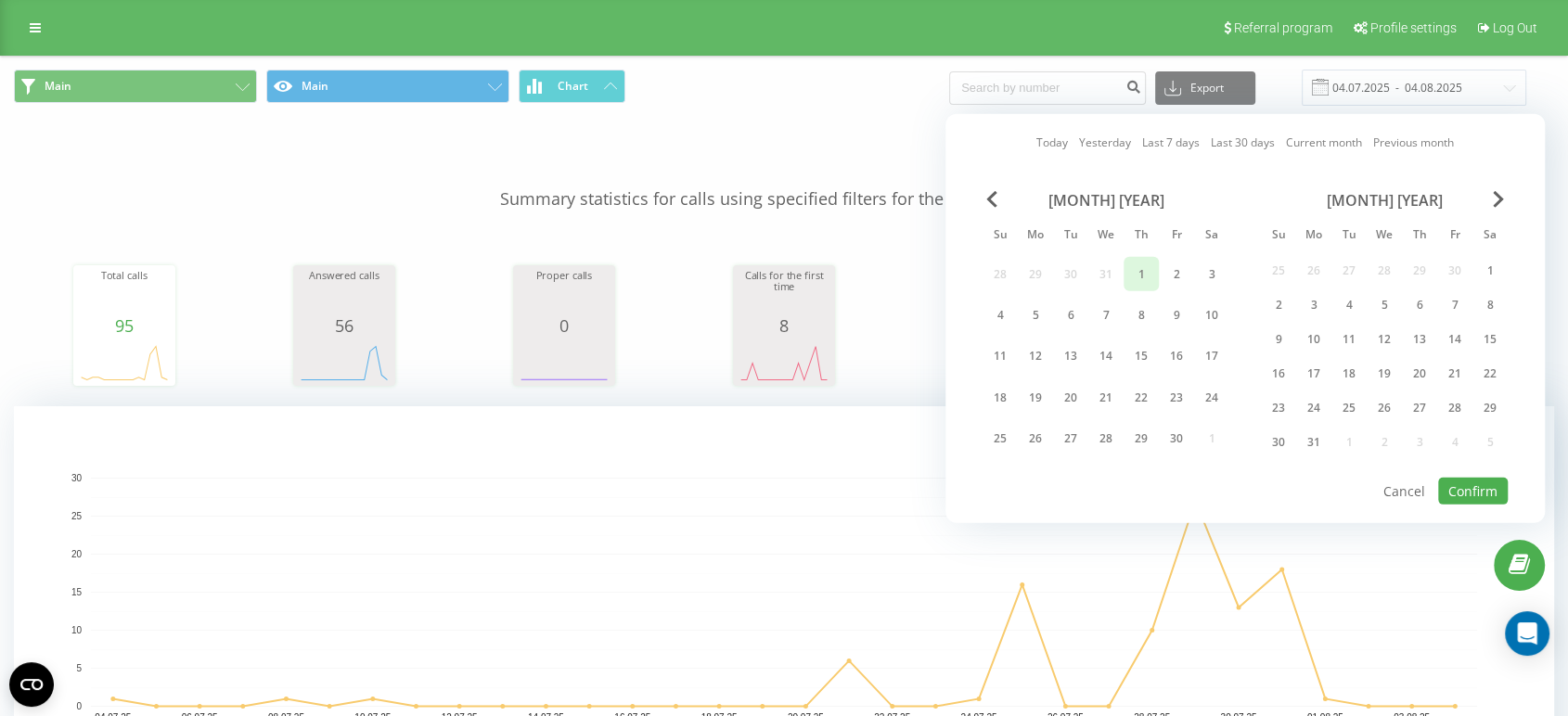 click on "1" at bounding box center [1141, 274] 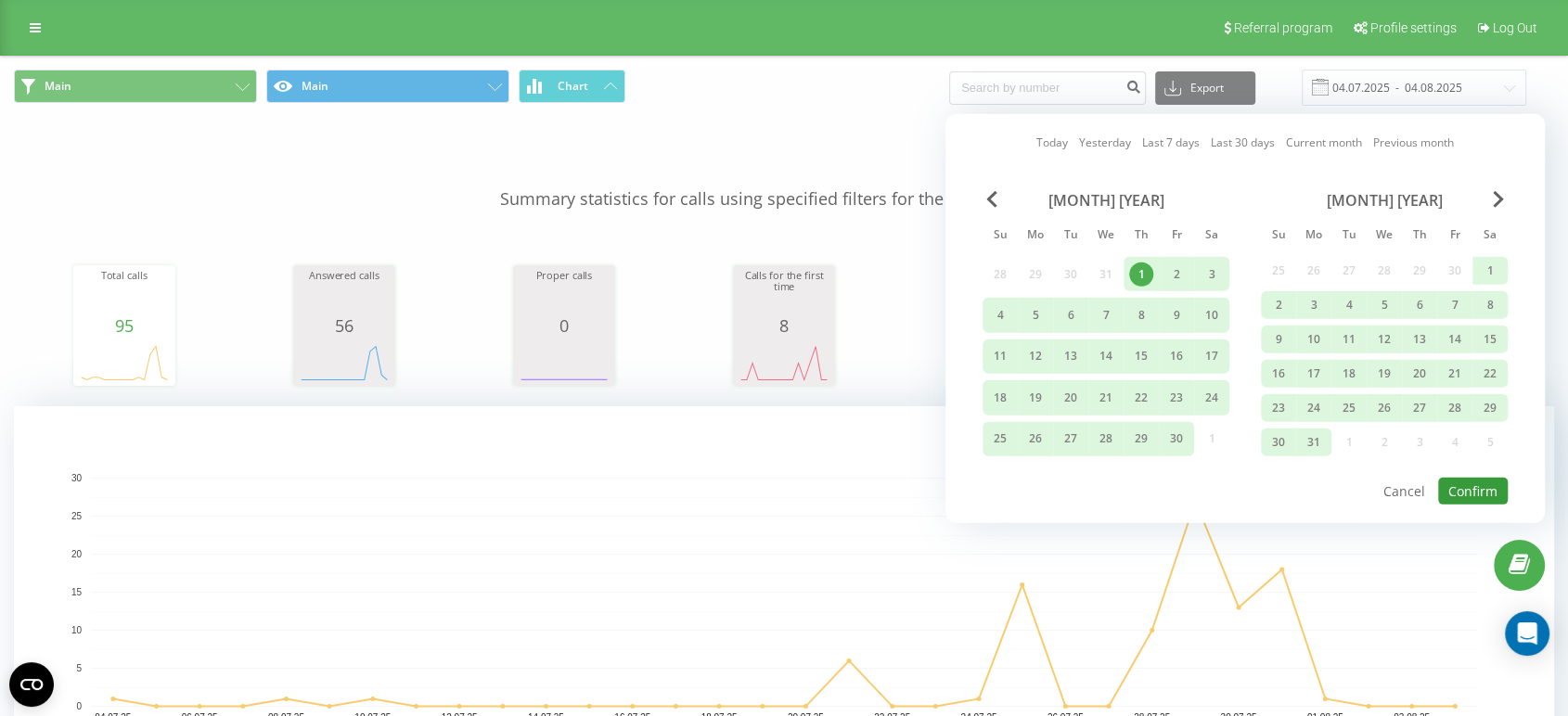click on "Confirm" at bounding box center (1472, 491) 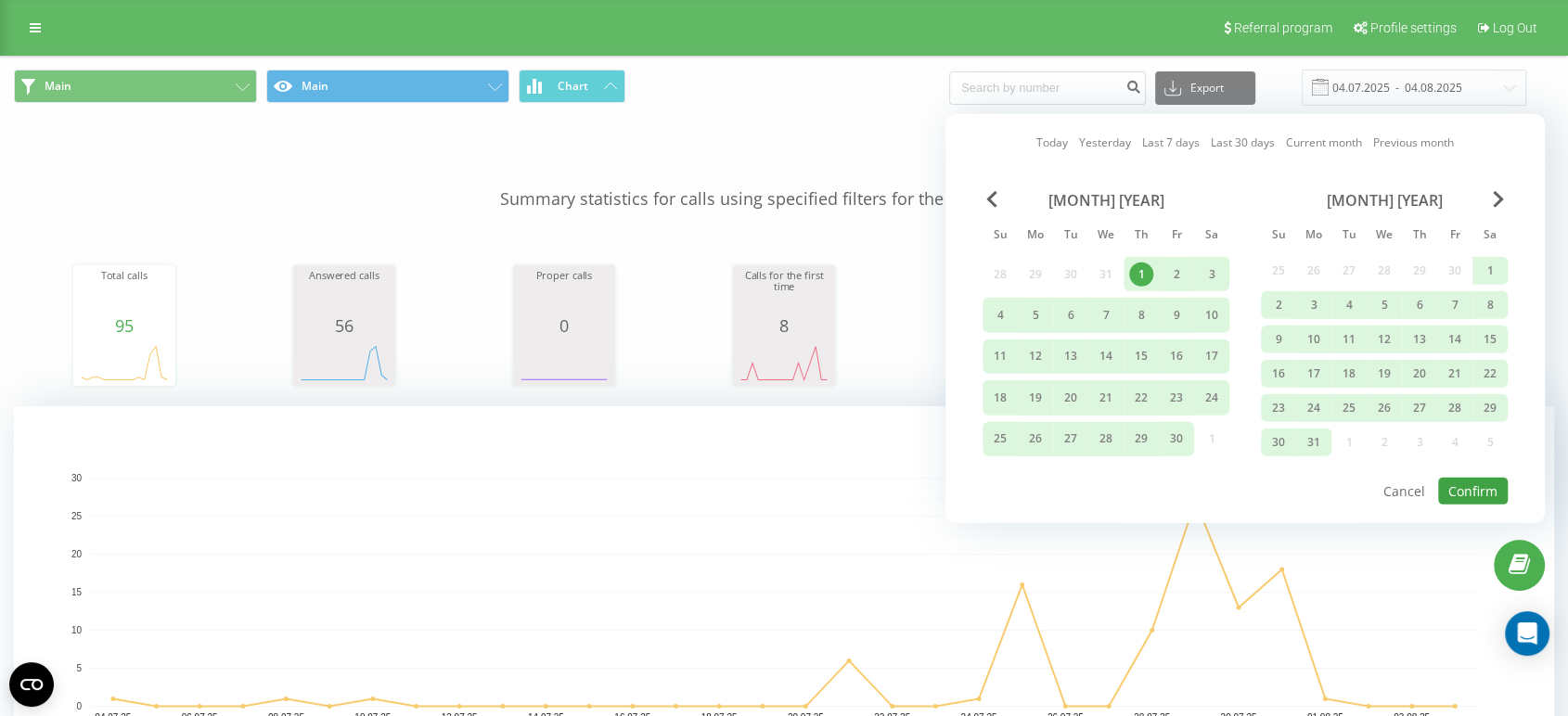 type on "[DATE]  -  [DATE]" 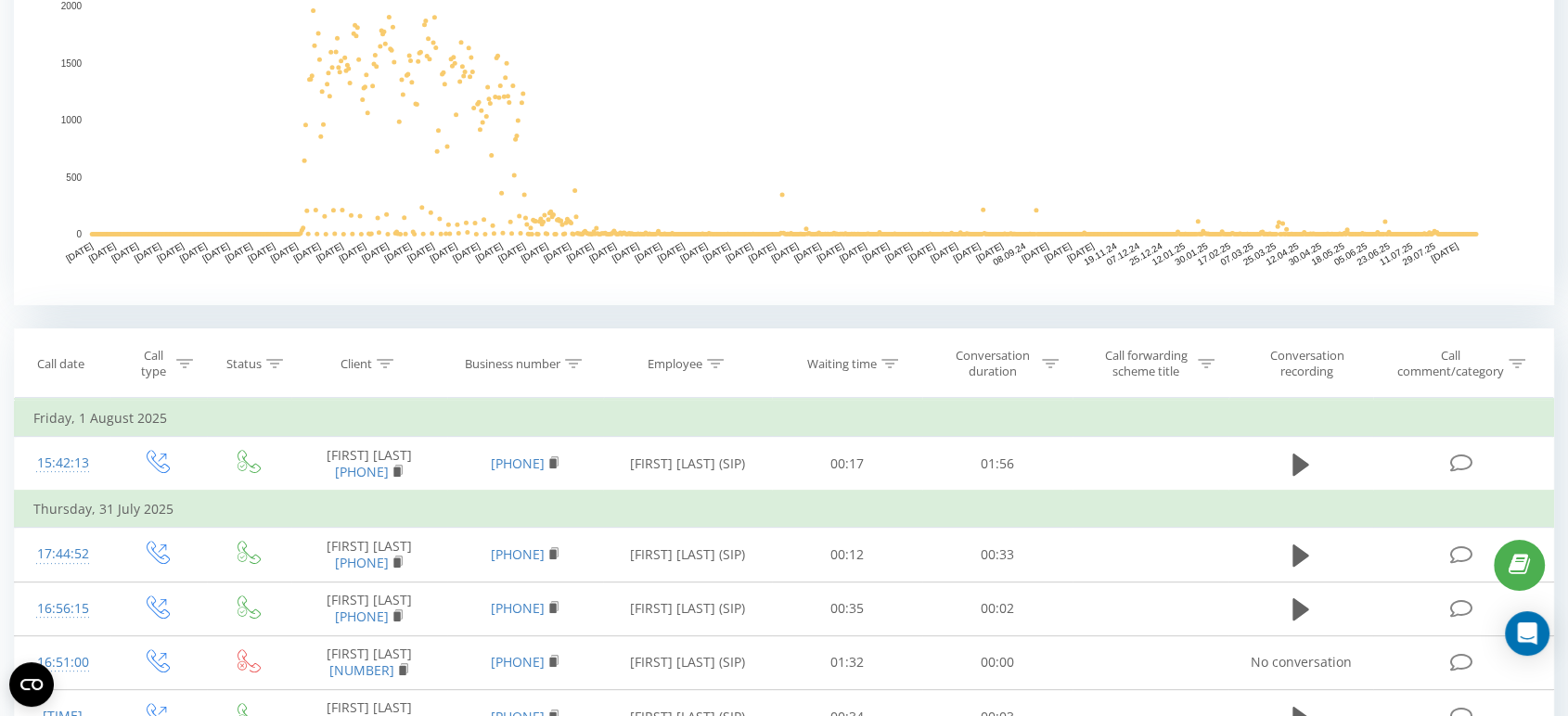 scroll, scrollTop: 473, scrollLeft: 0, axis: vertical 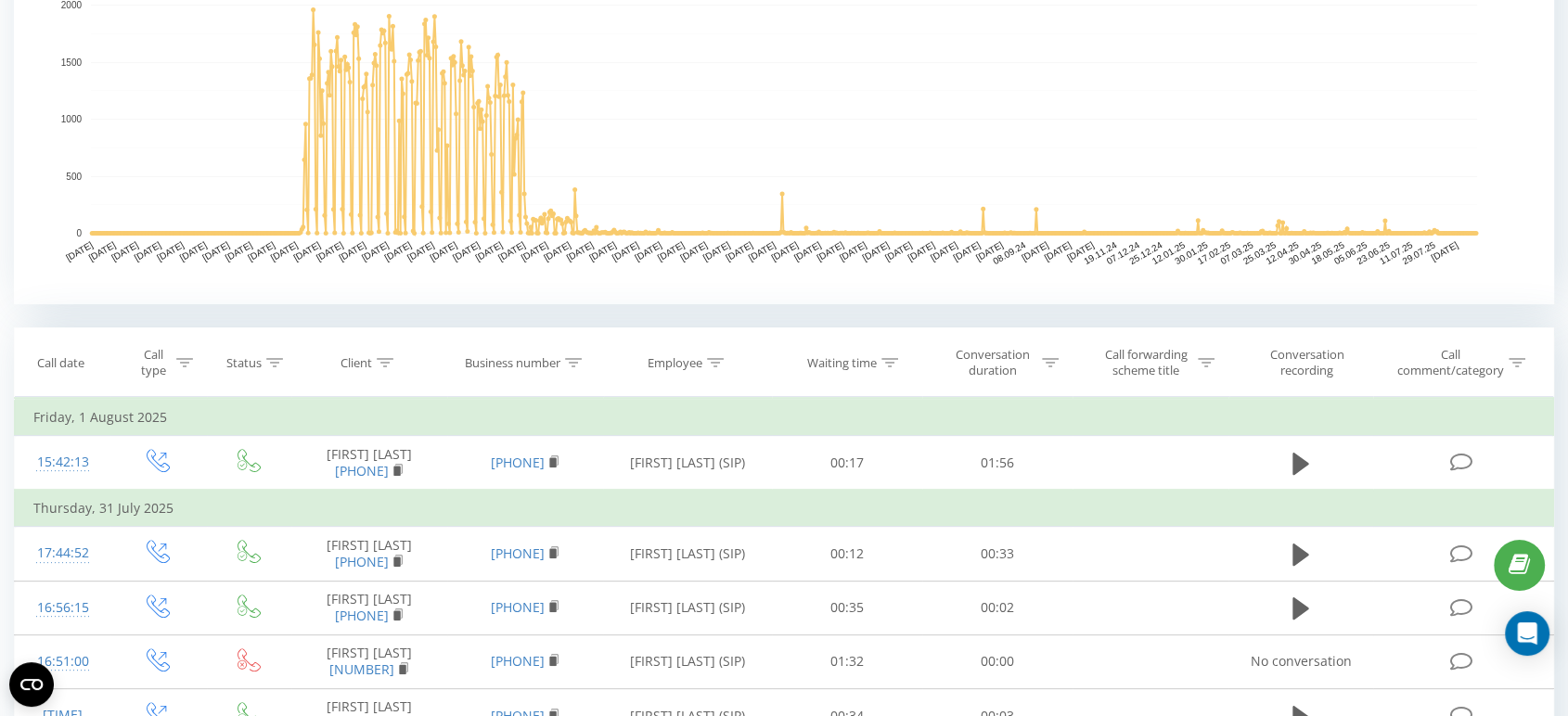 click at bounding box center (385, 363) 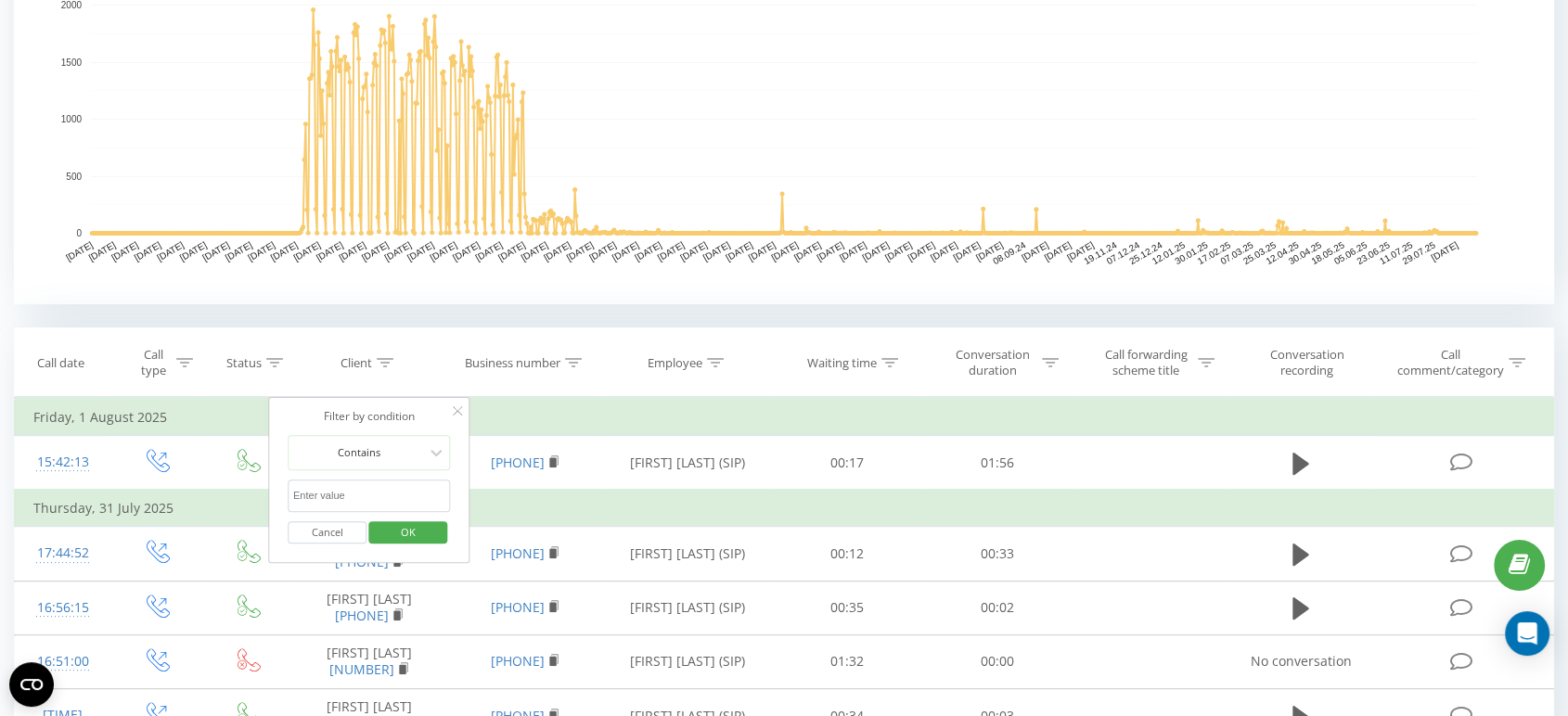 click at bounding box center (369, 495) 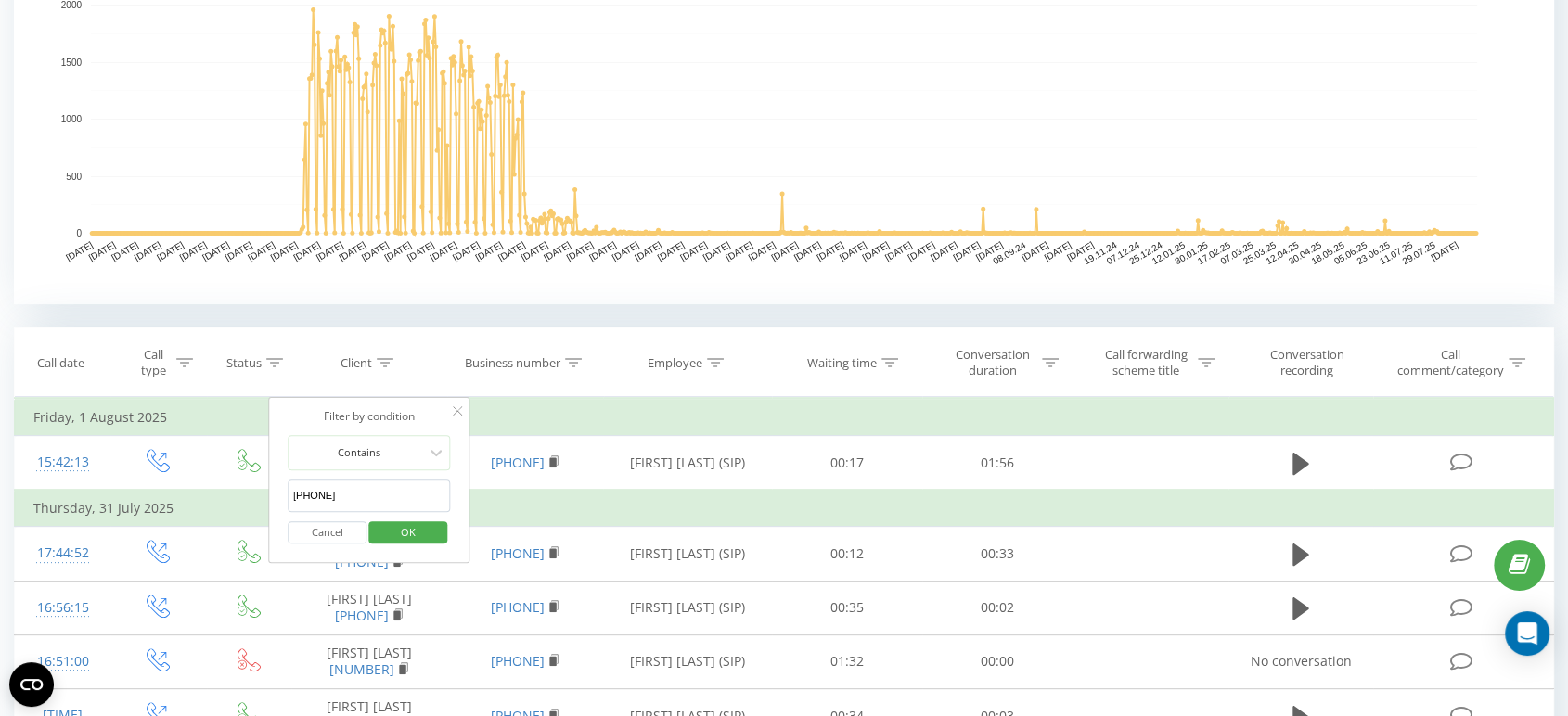 click on "OK" at bounding box center (408, 531) 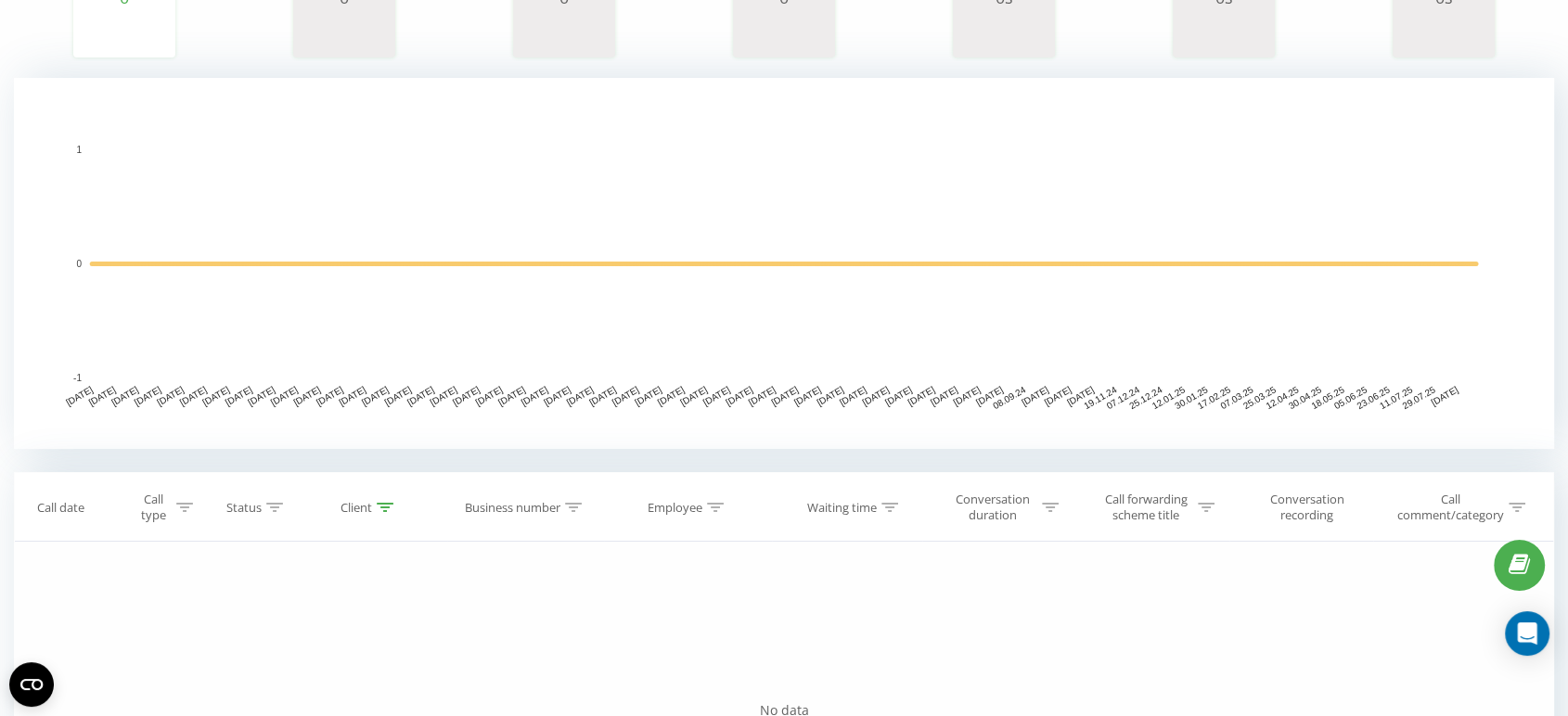 scroll, scrollTop: 341, scrollLeft: 0, axis: vertical 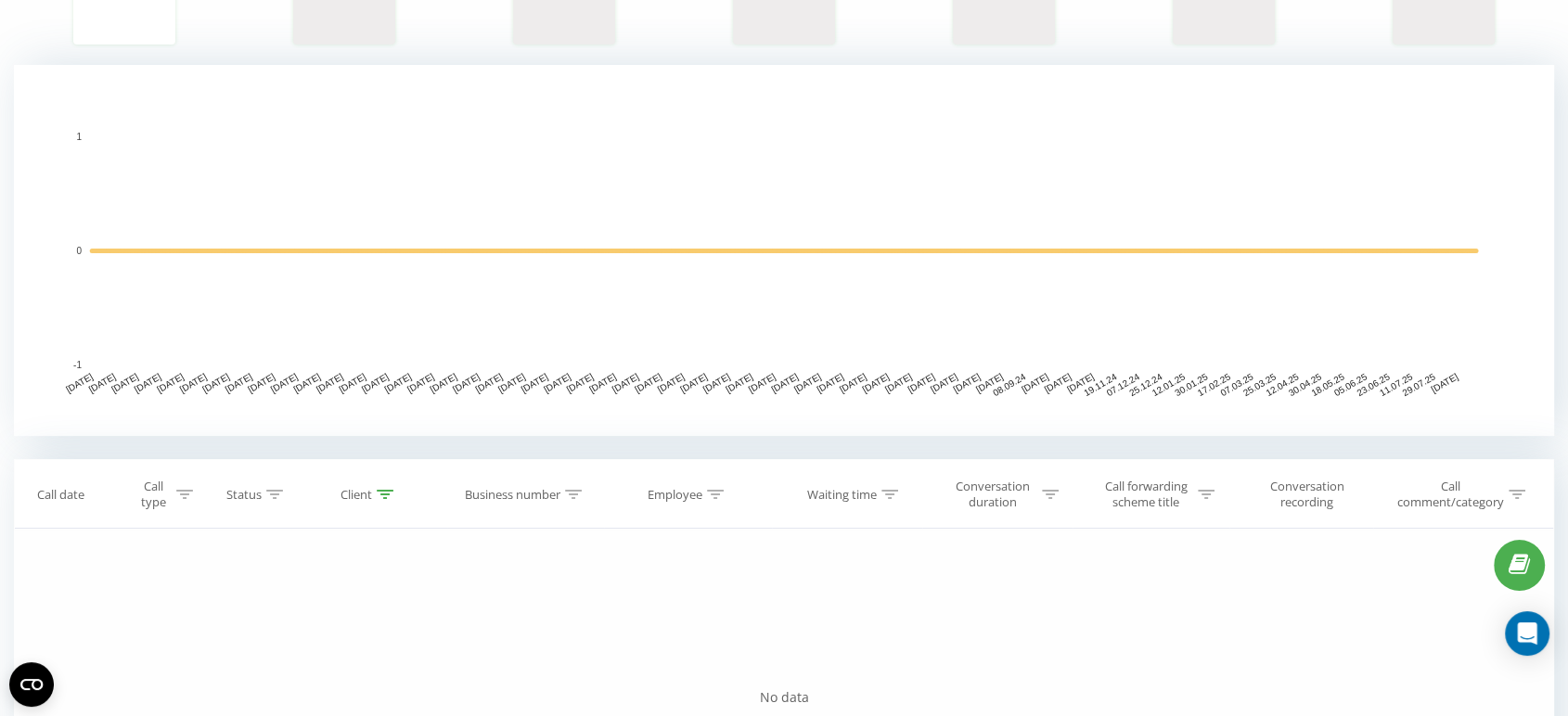 click 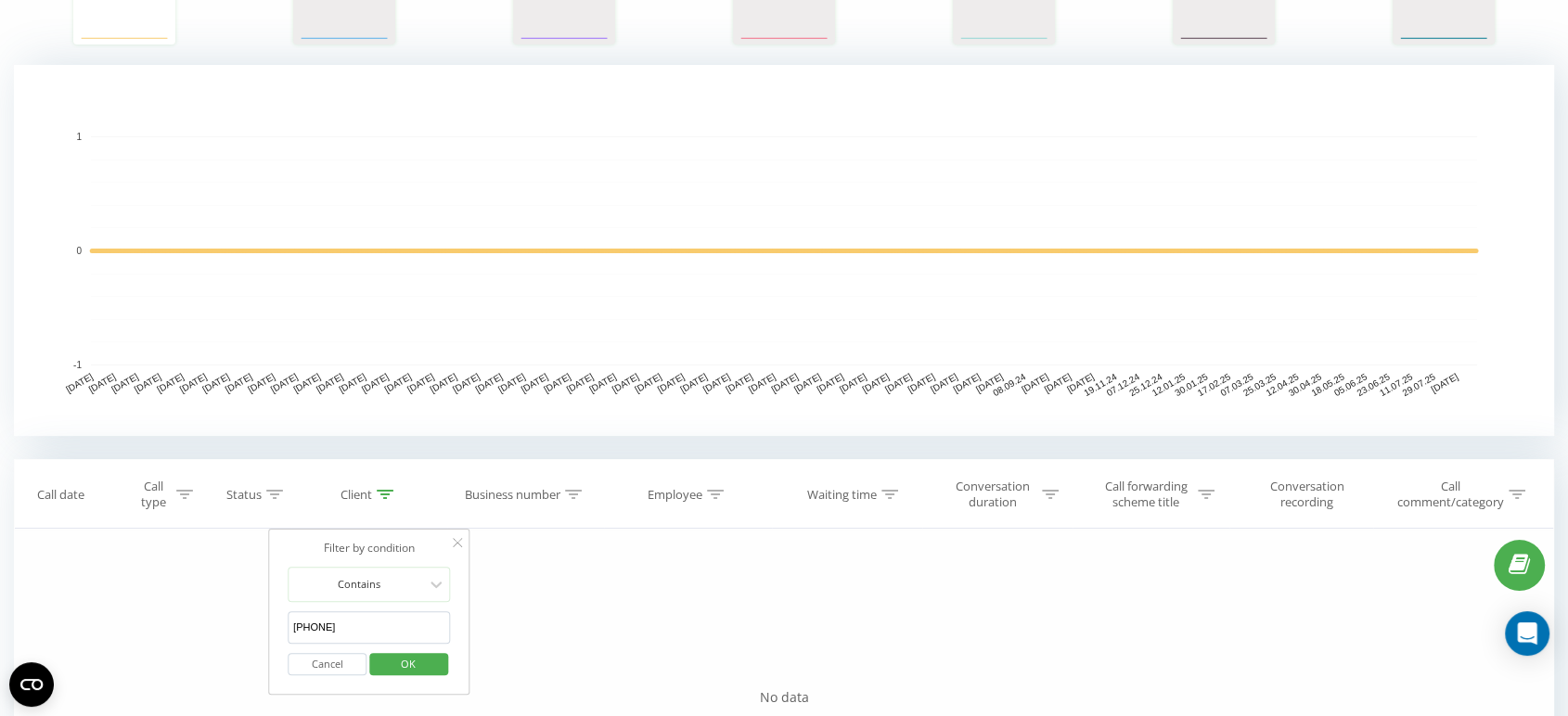 click on "[PHONE]" at bounding box center [369, 627] 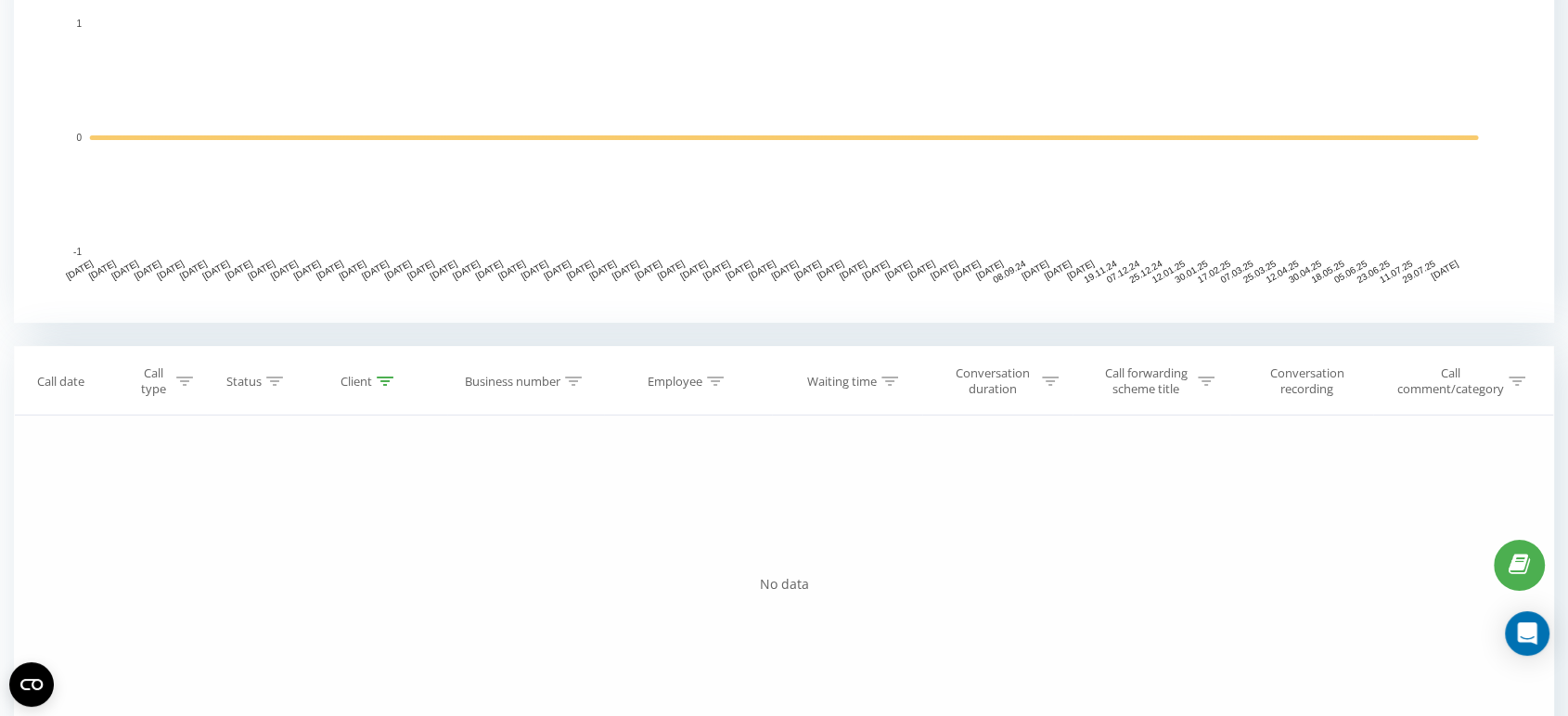 scroll, scrollTop: 456, scrollLeft: 0, axis: vertical 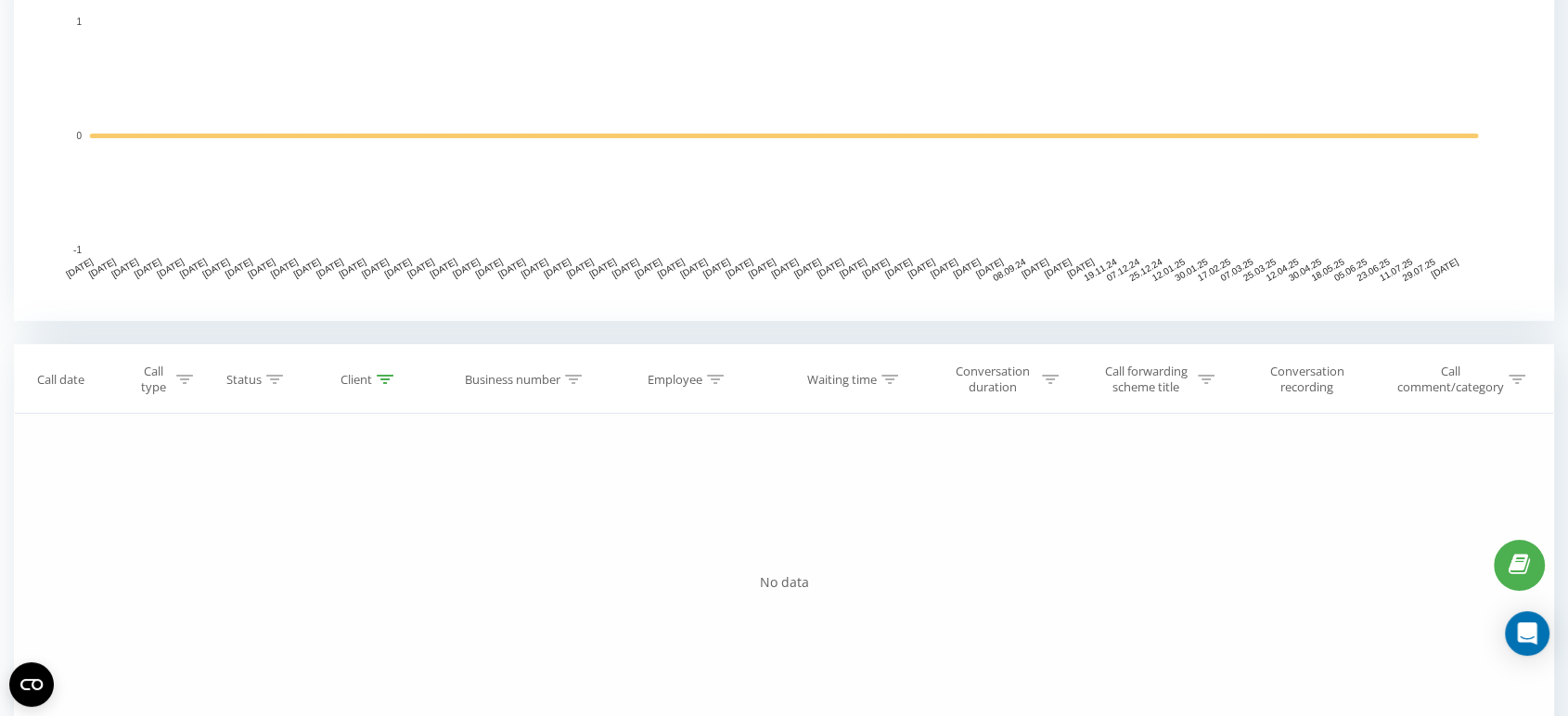 click on "Client" at bounding box center (369, 379) 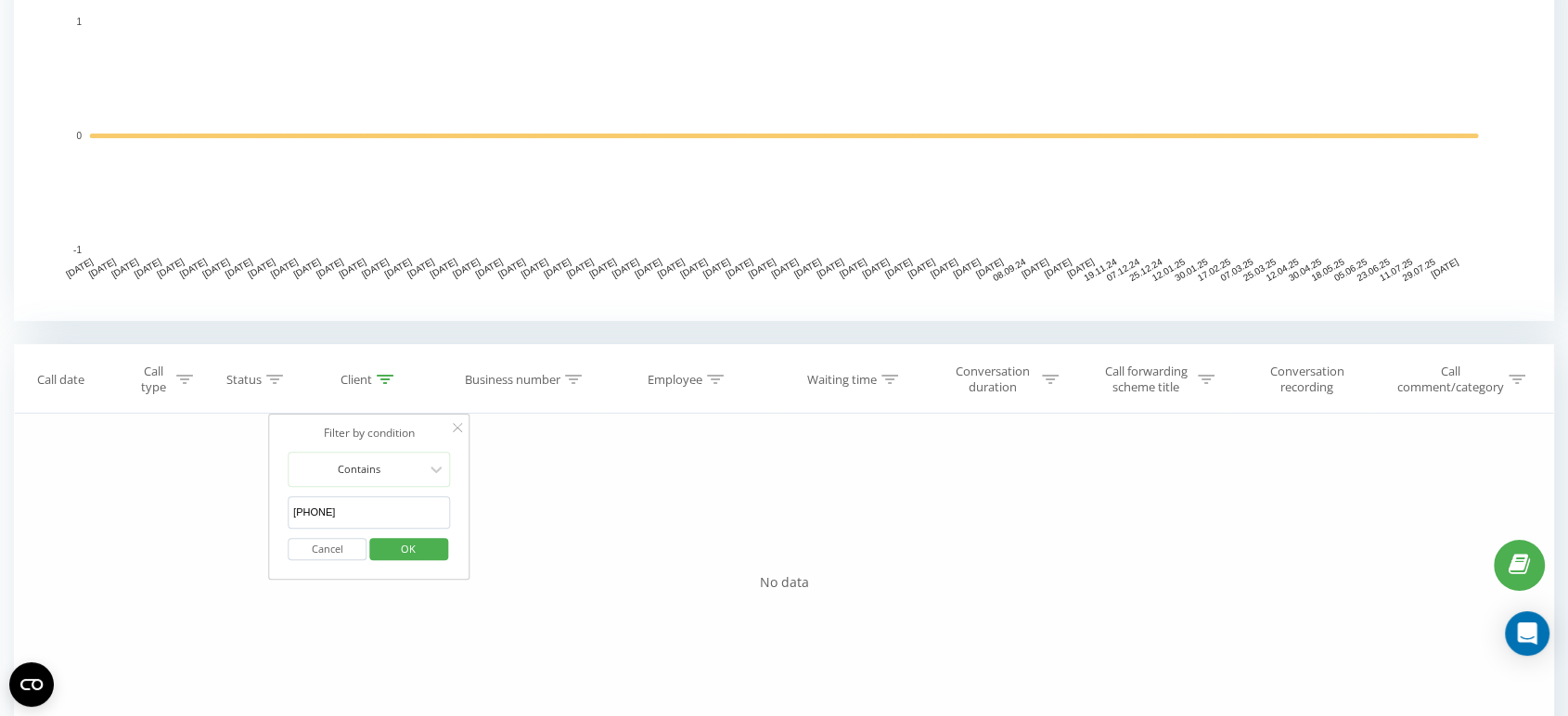 click on "[PHONE]" at bounding box center (369, 512) 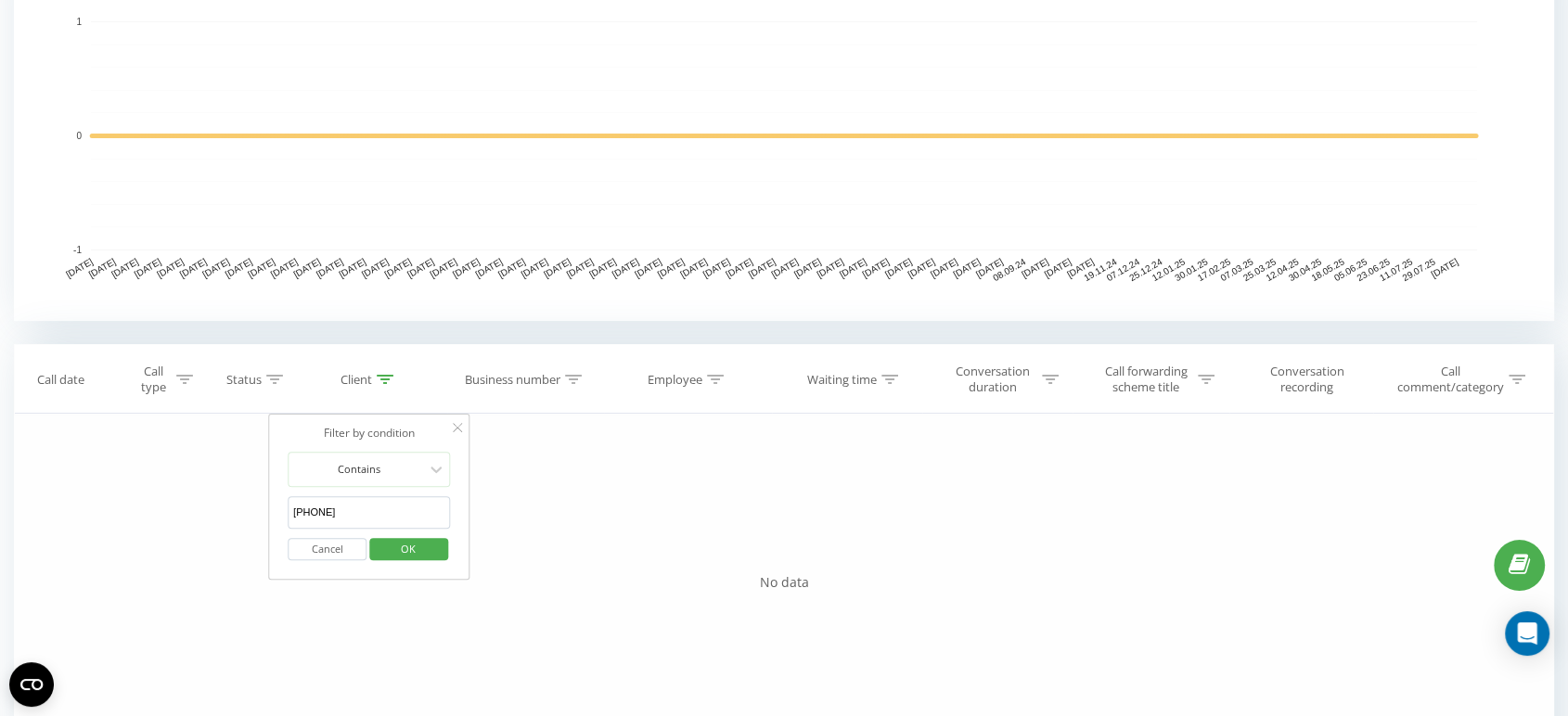 click on "OK" at bounding box center [408, 548] 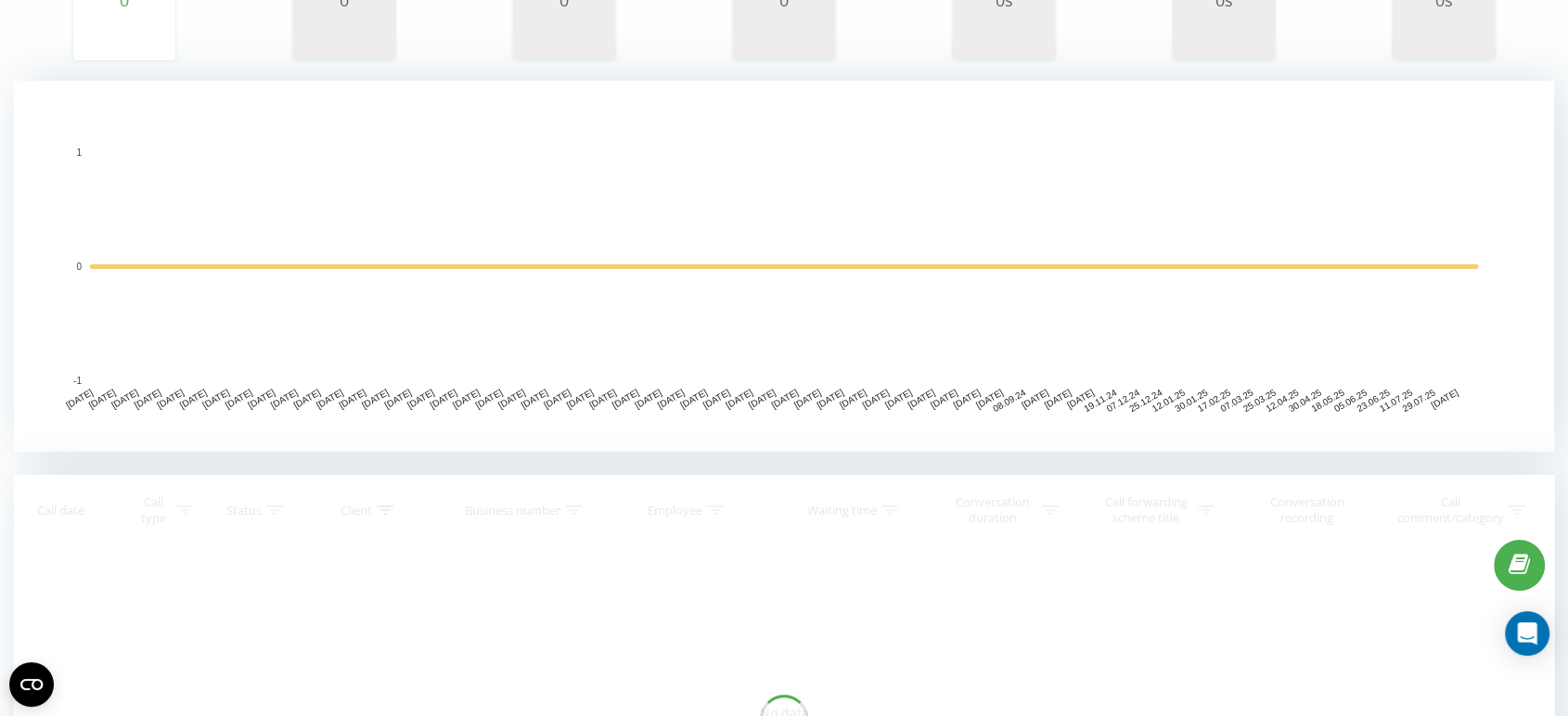 scroll, scrollTop: 289, scrollLeft: 0, axis: vertical 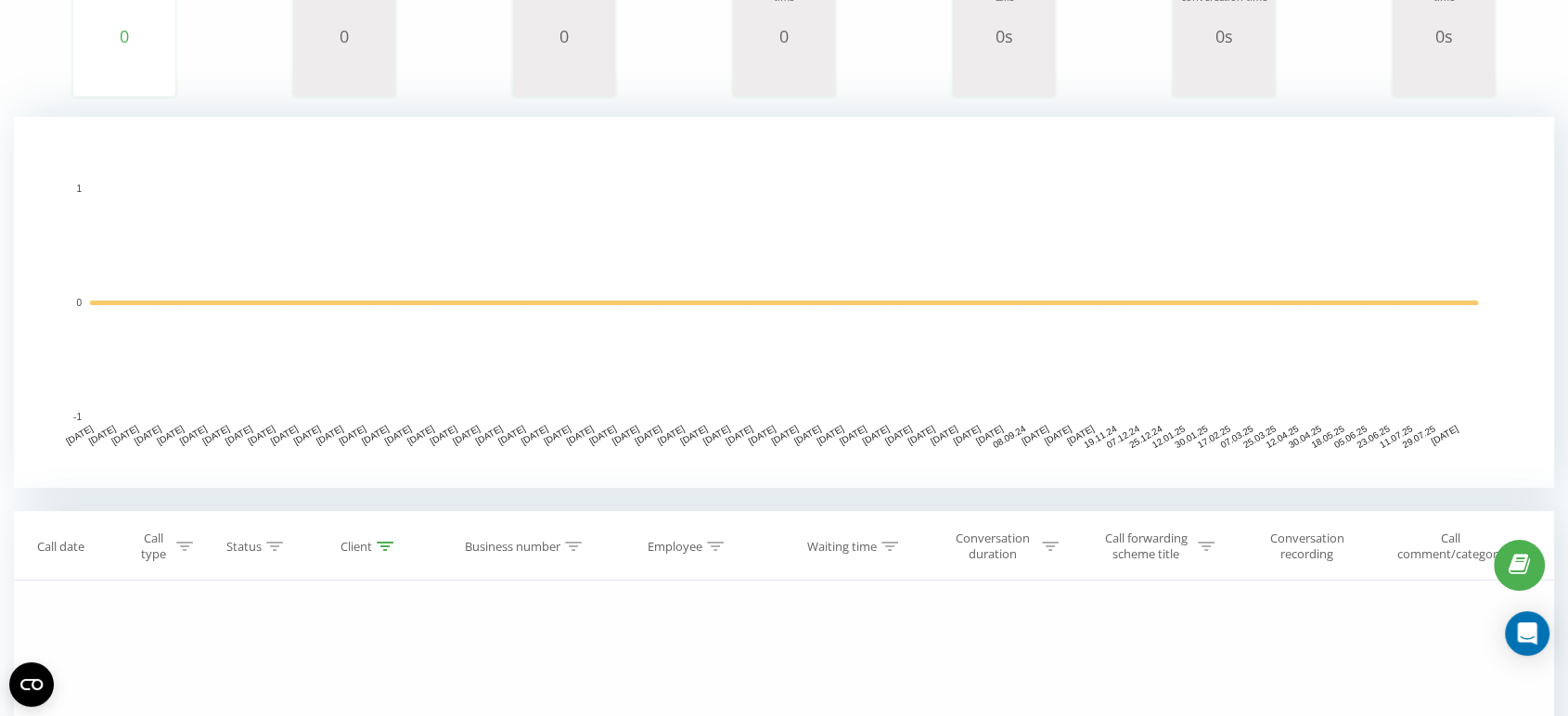 click 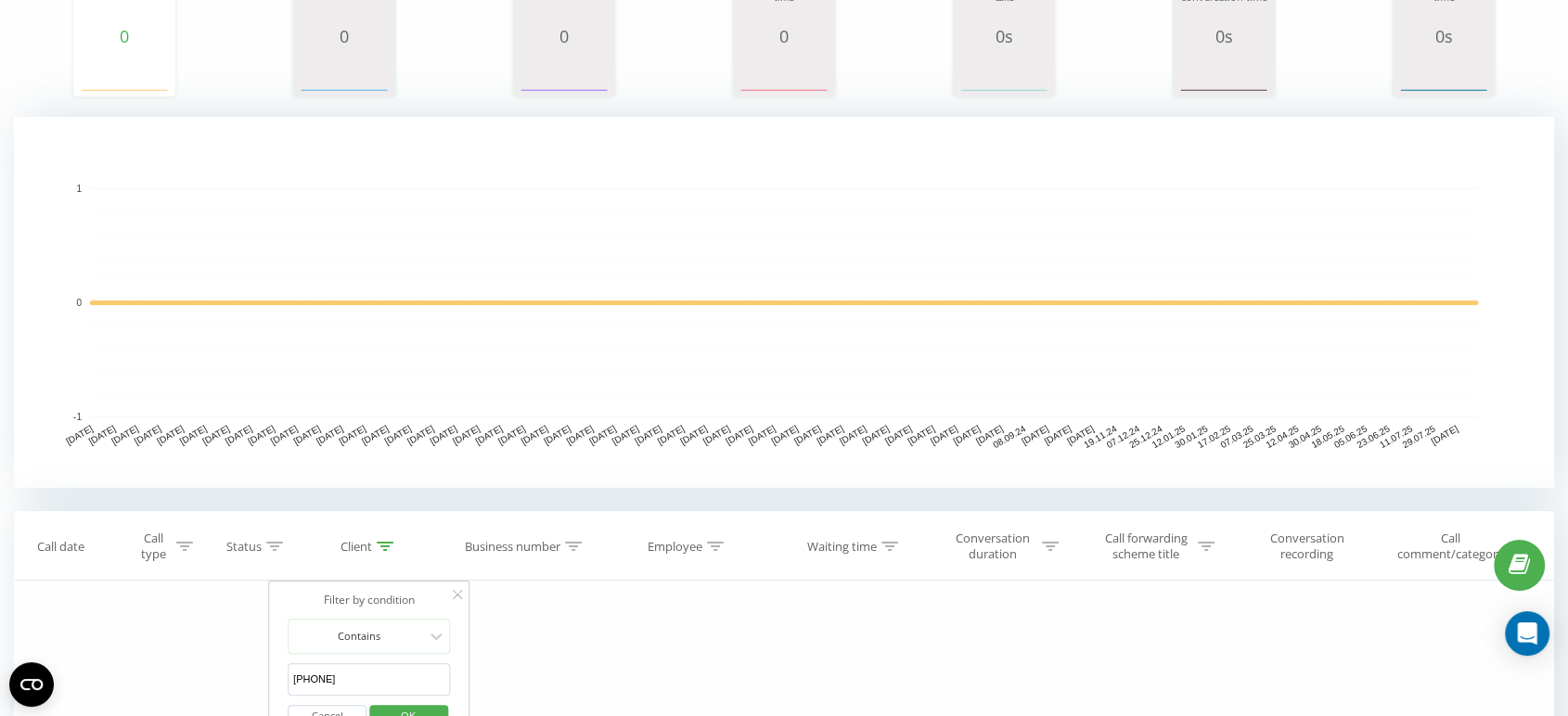 click on "[PHONE]" at bounding box center (369, 679) 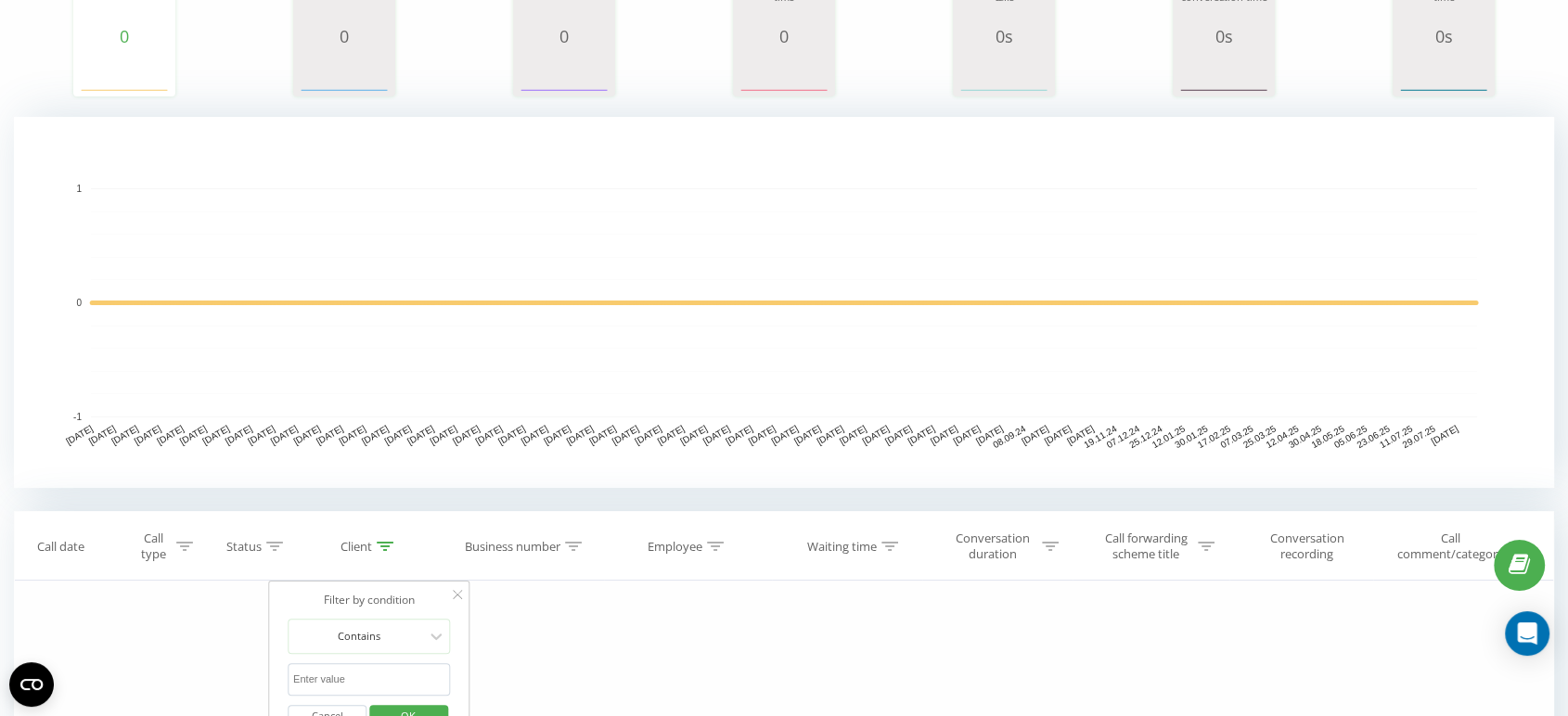 type 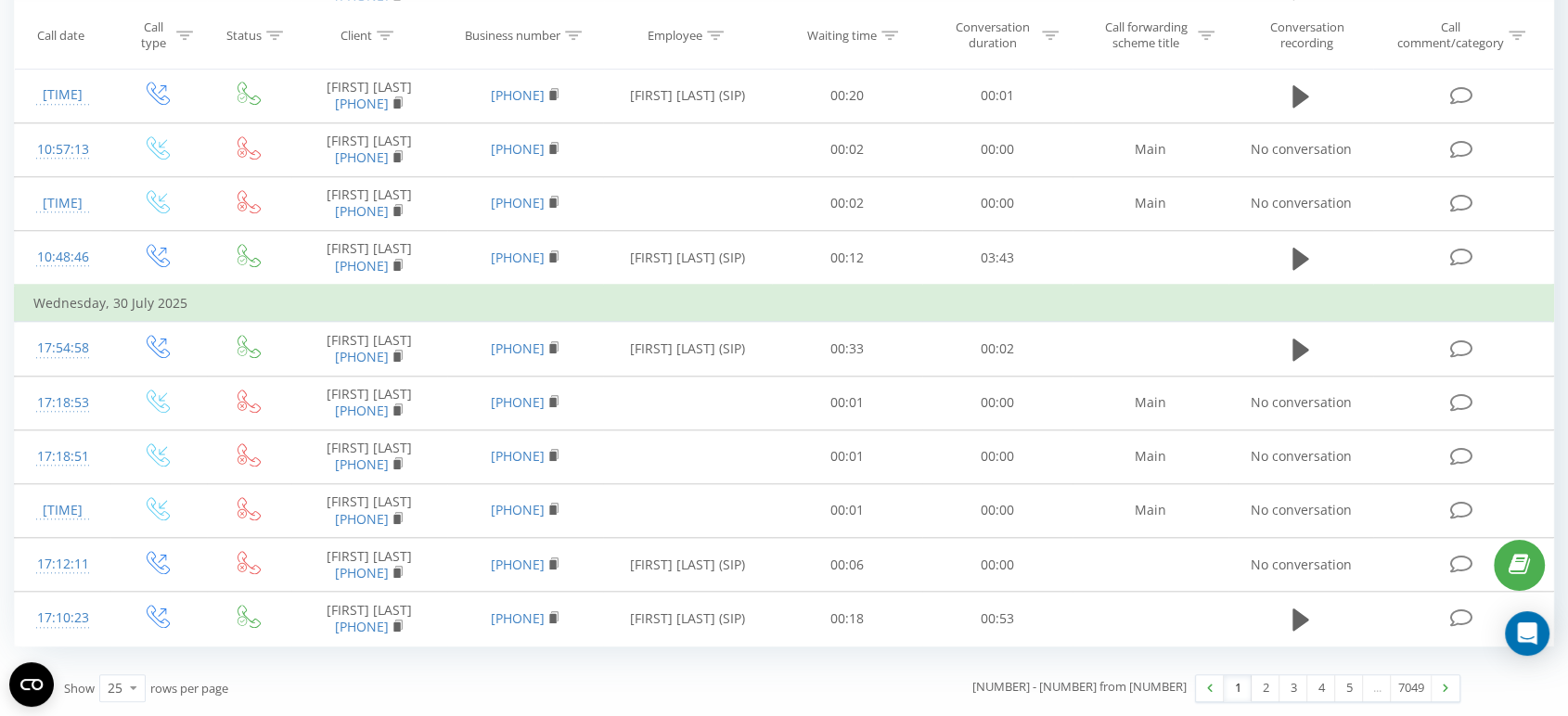 scroll, scrollTop: 1720, scrollLeft: 0, axis: vertical 